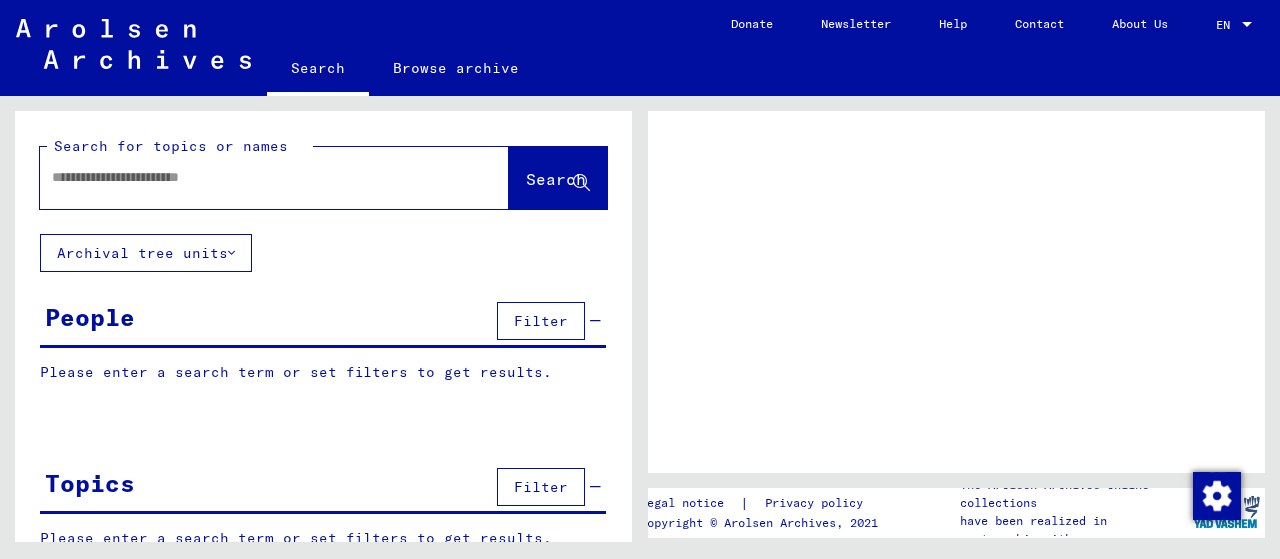 scroll, scrollTop: 0, scrollLeft: 0, axis: both 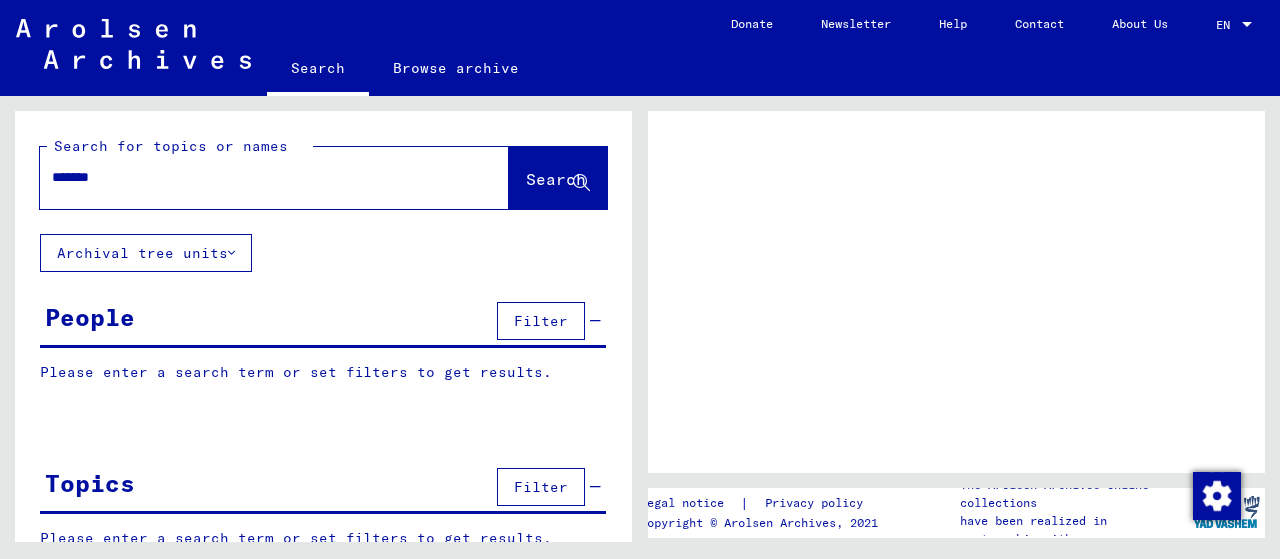 type on "*******" 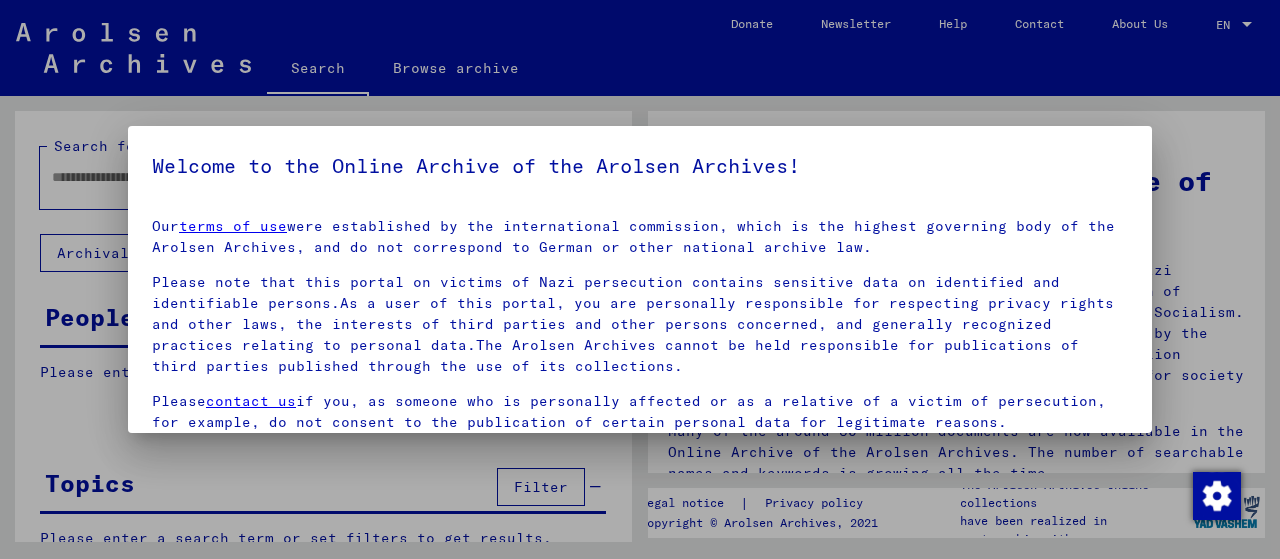 scroll, scrollTop: 156, scrollLeft: 0, axis: vertical 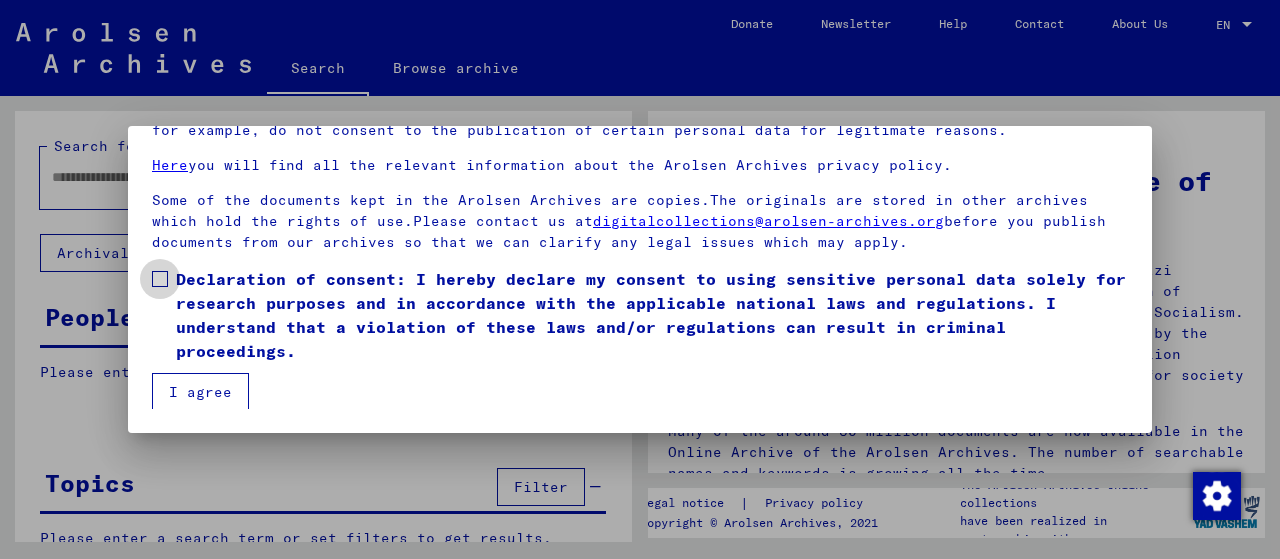 click at bounding box center [160, 279] 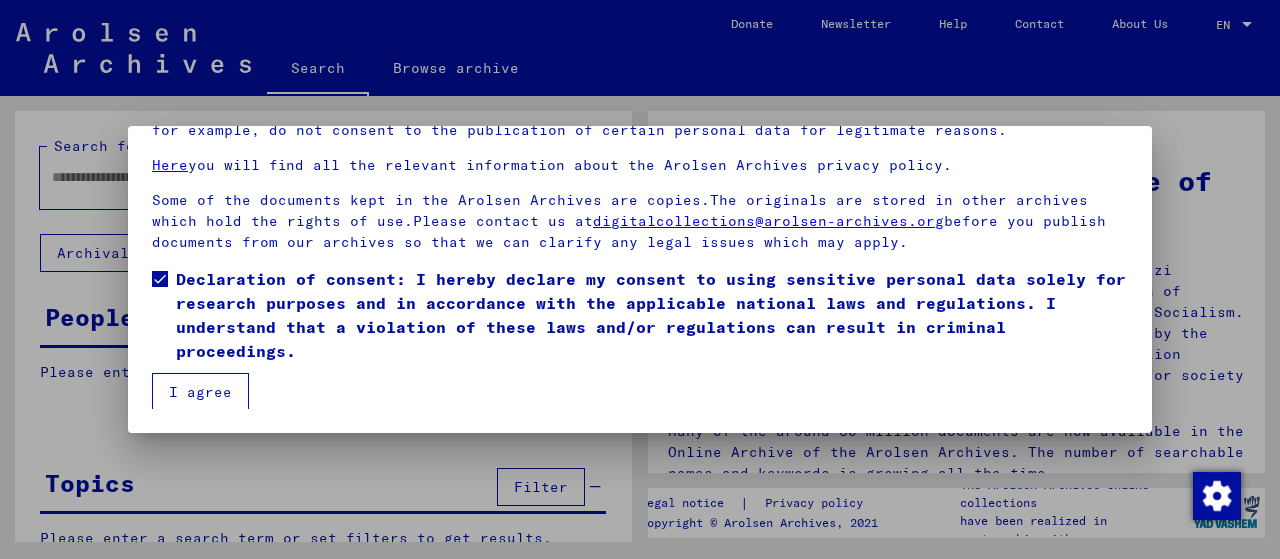click on "I agree" at bounding box center [200, 392] 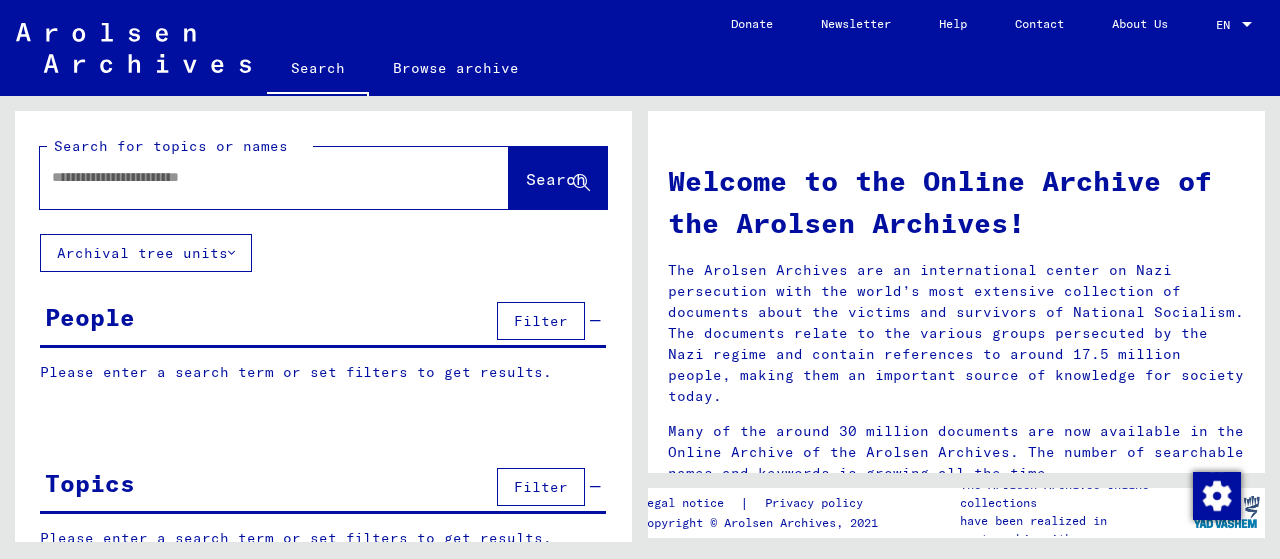 click at bounding box center (250, 177) 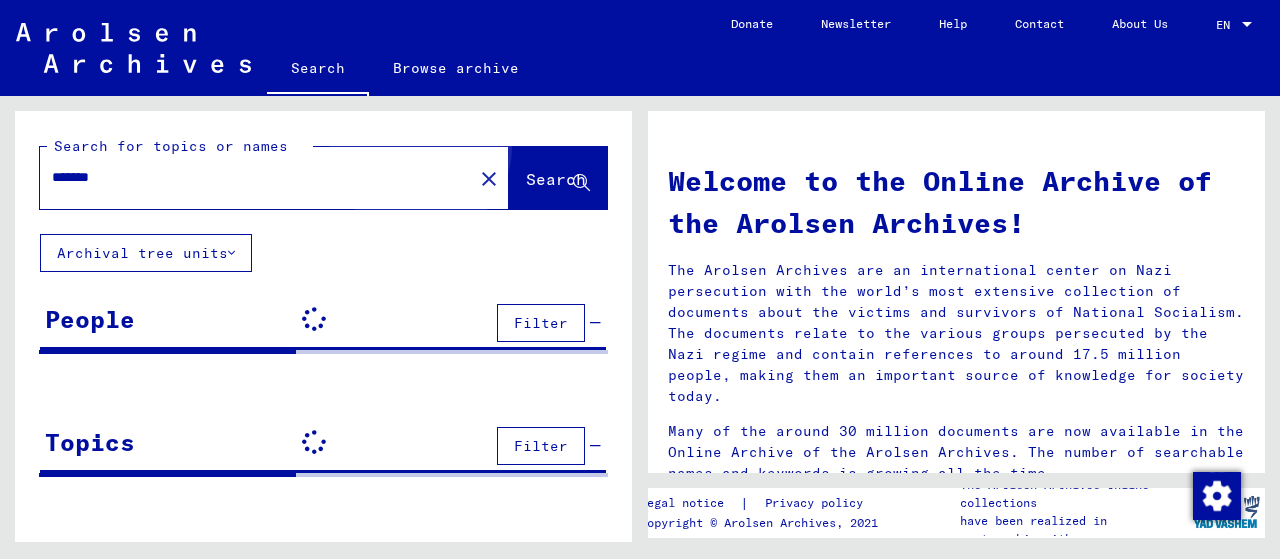 click on "Search" at bounding box center (556, 179) 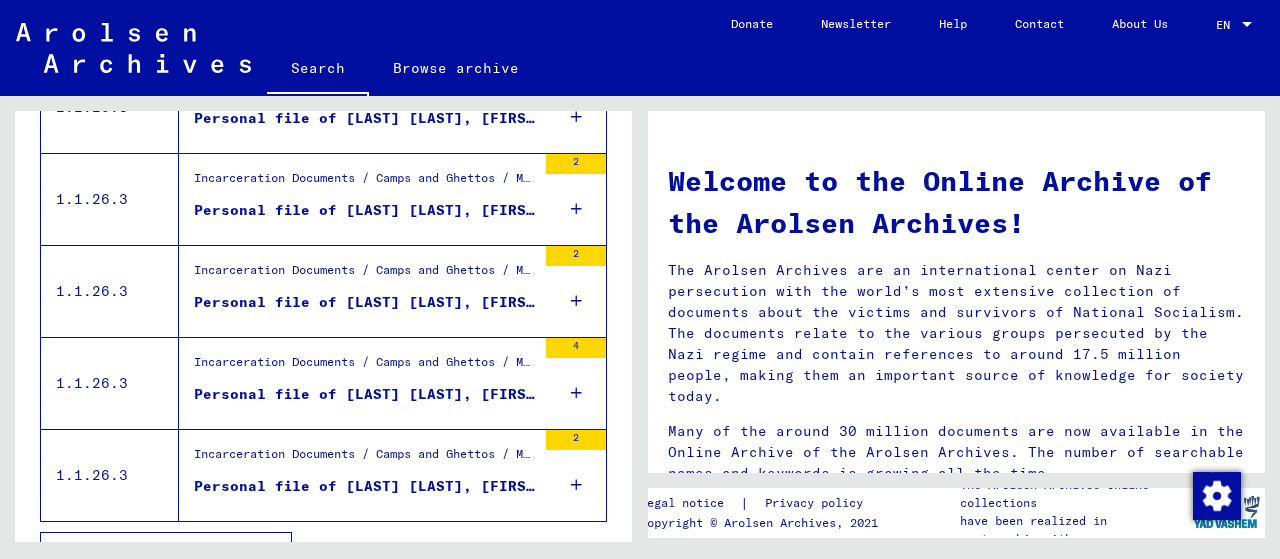 scroll, scrollTop: 533, scrollLeft: 0, axis: vertical 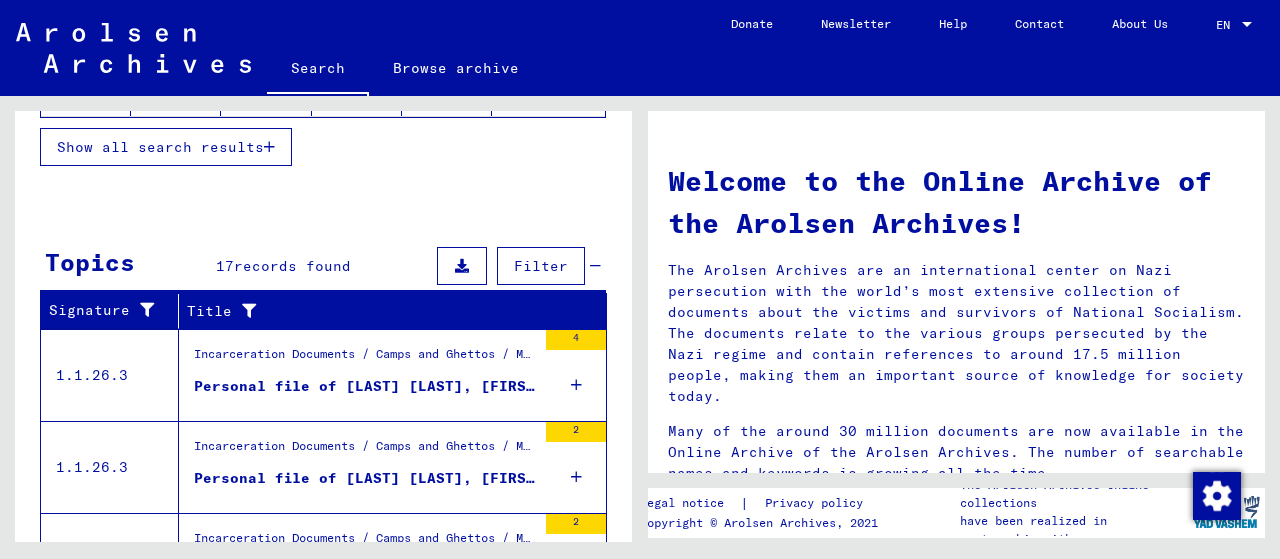 click at bounding box center [269, 819] 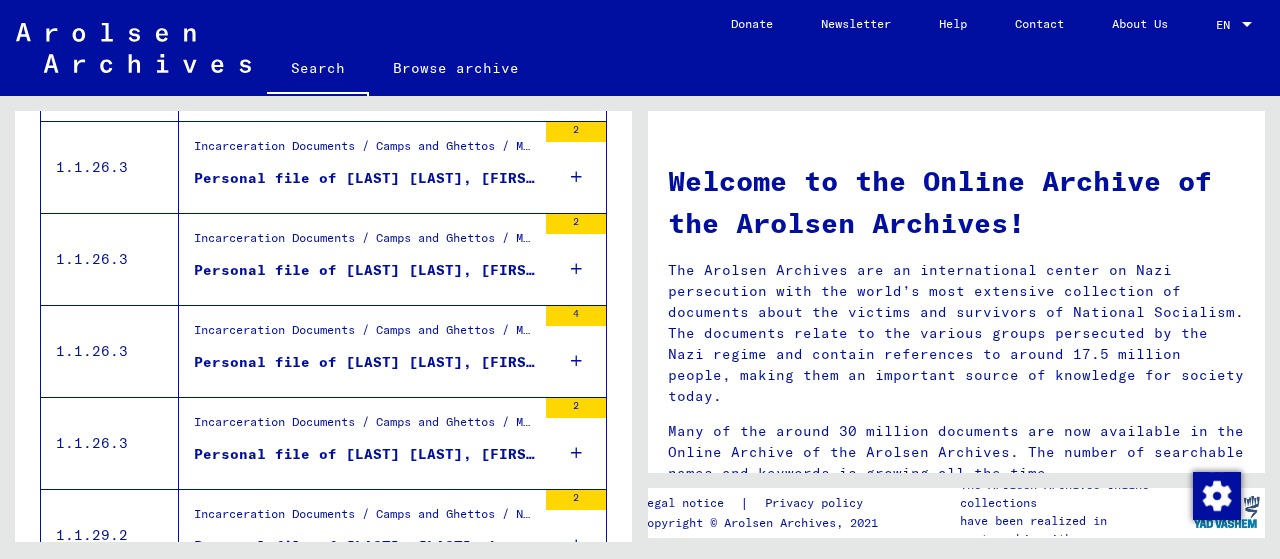 scroll, scrollTop: 472, scrollLeft: 0, axis: vertical 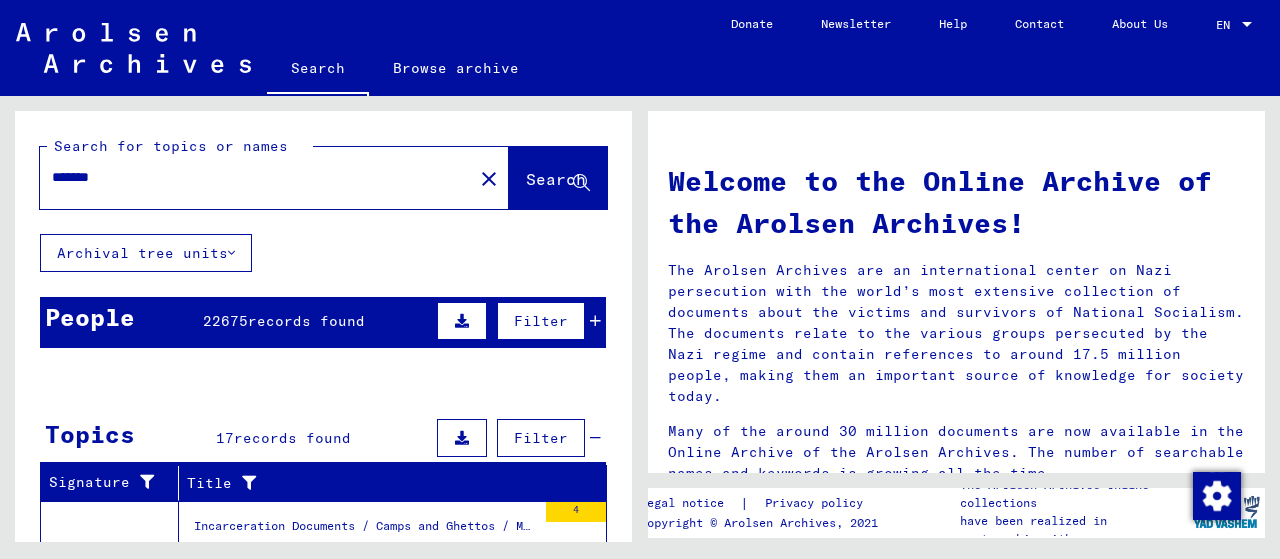 click on "Filter" at bounding box center [541, 321] 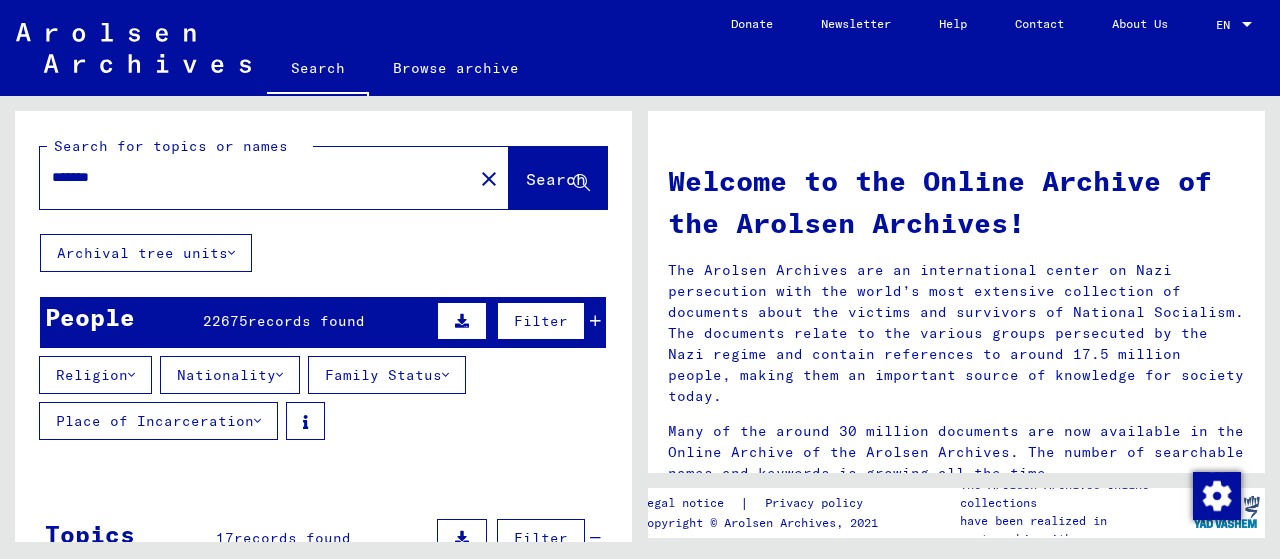 click at bounding box center [131, 375] 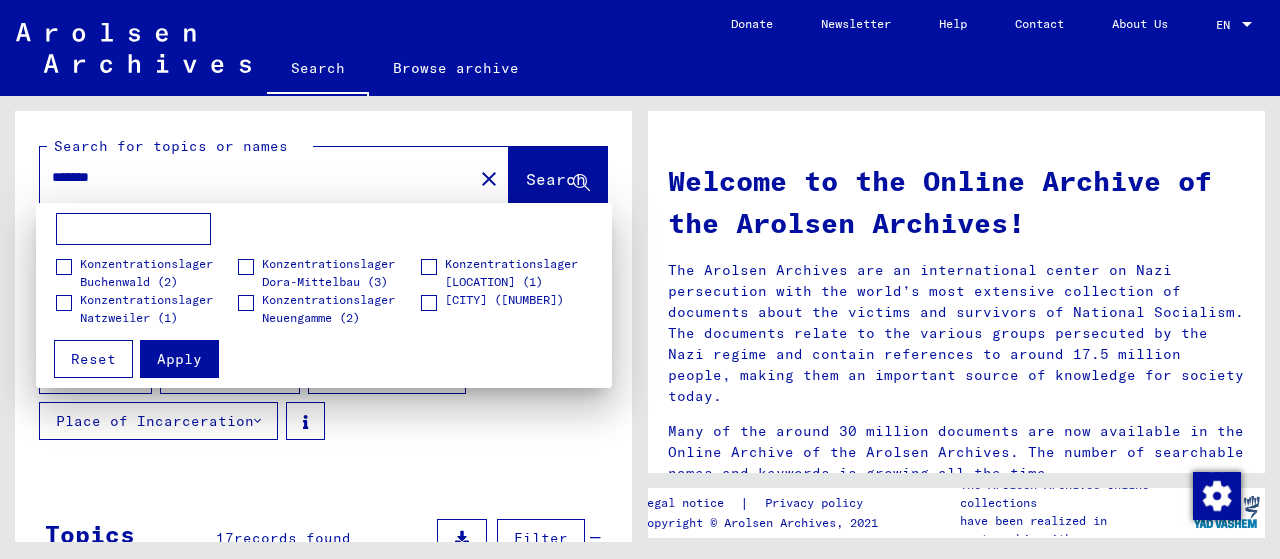 click at bounding box center [640, 279] 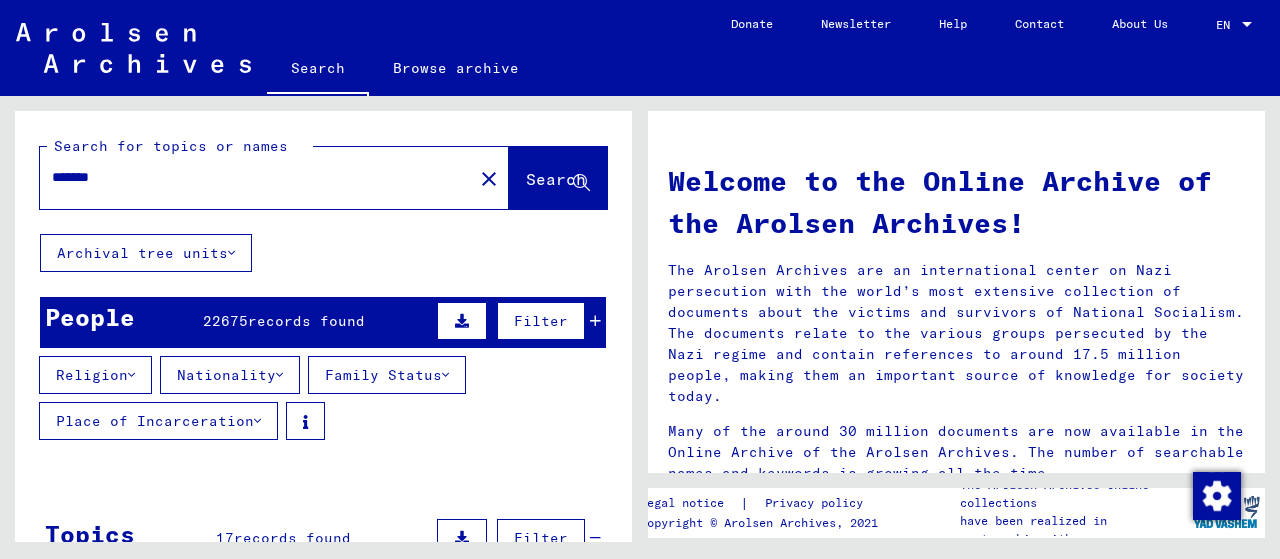 click on "*******" at bounding box center [250, 177] 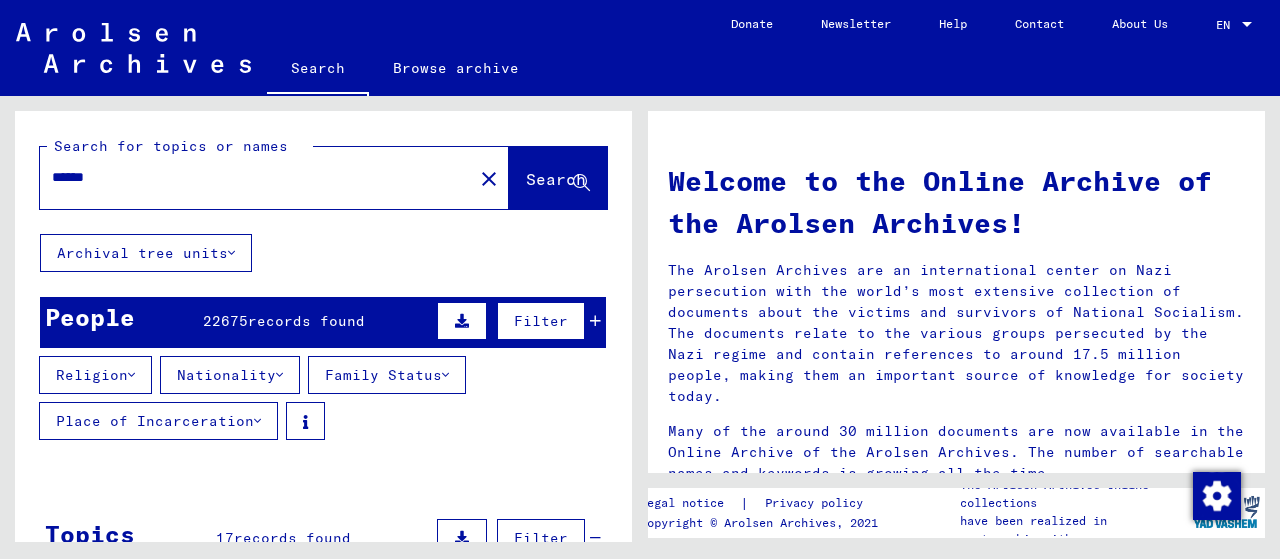 type on "******" 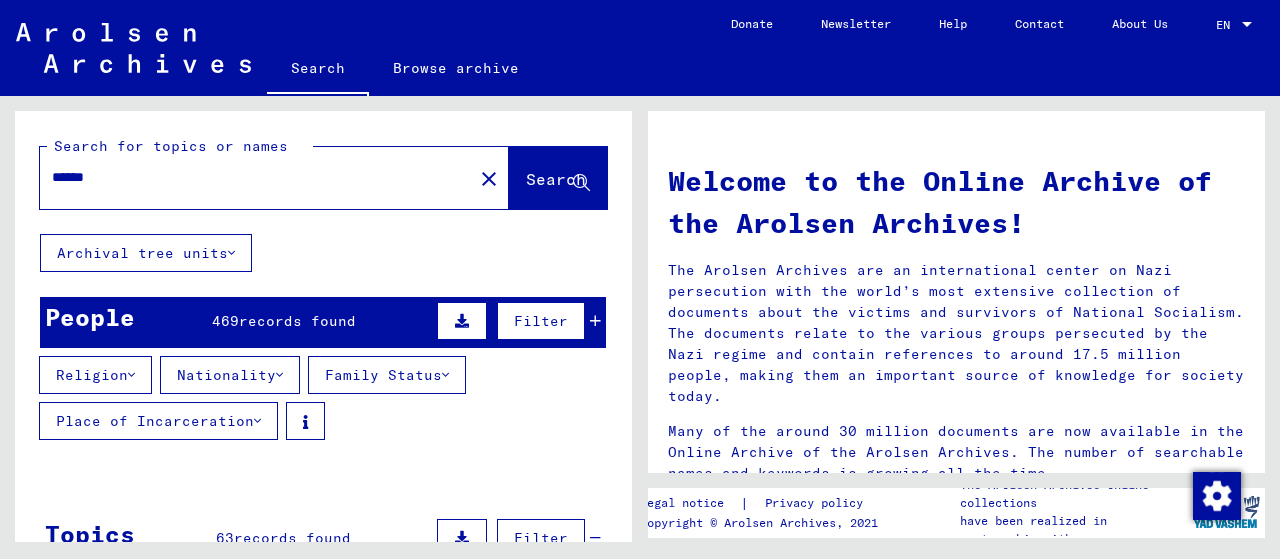 click on "Place of Incarceration" at bounding box center [95, 375] 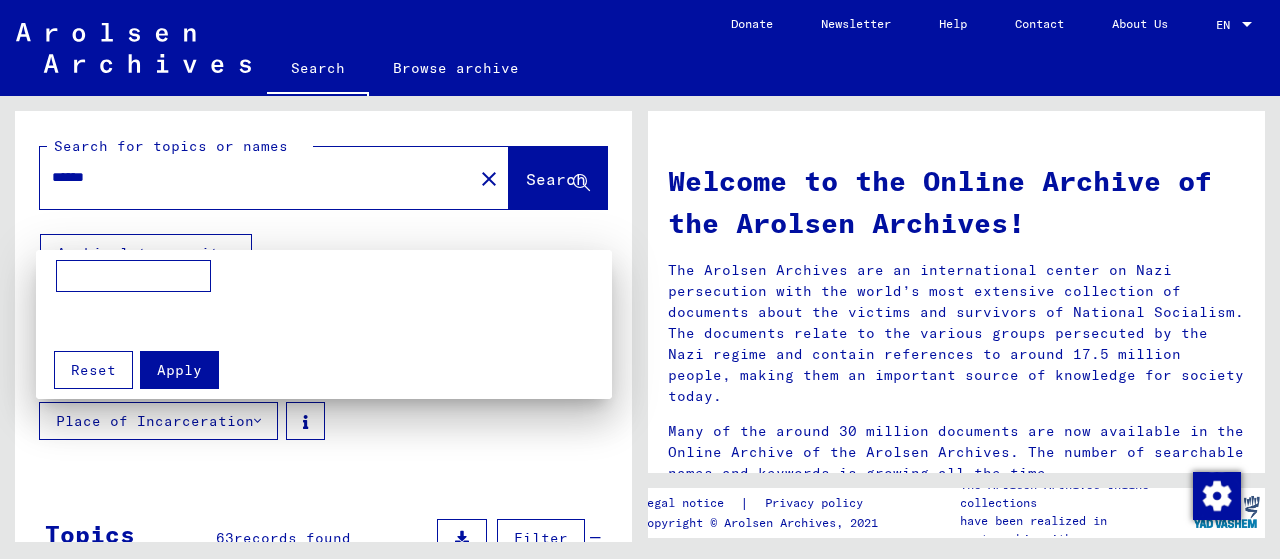 click at bounding box center [133, 276] 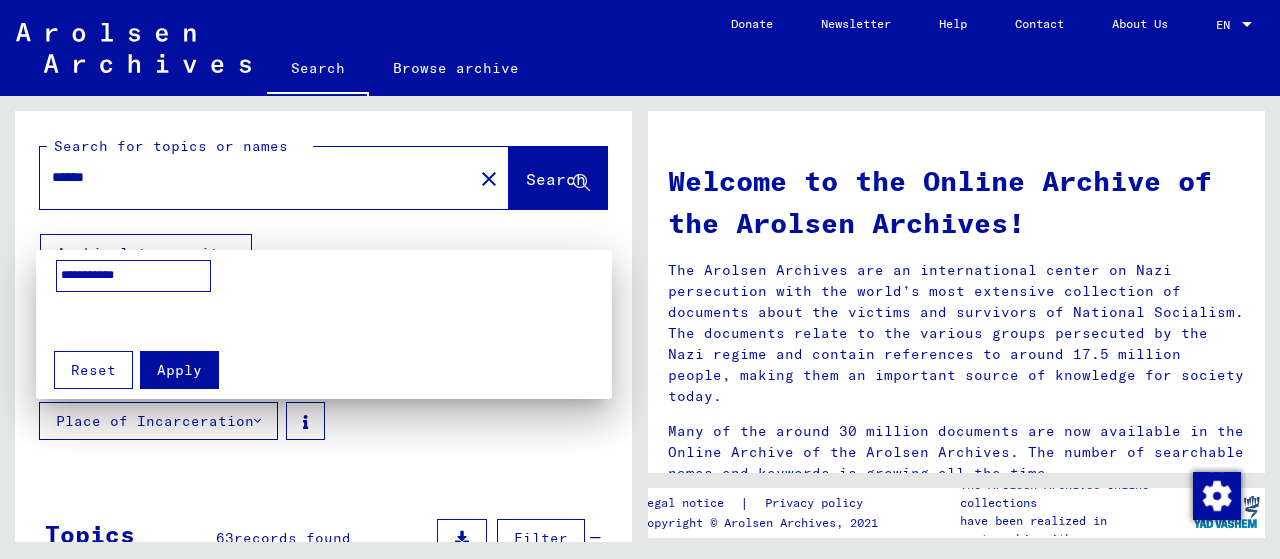 type on "**********" 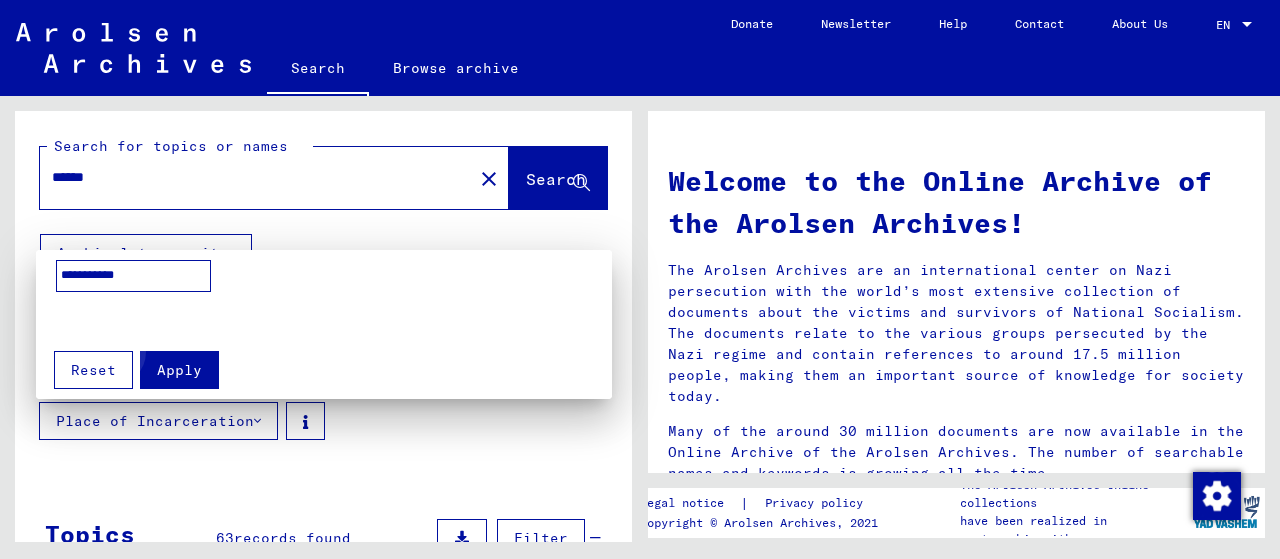 click on "Apply" at bounding box center [179, 370] 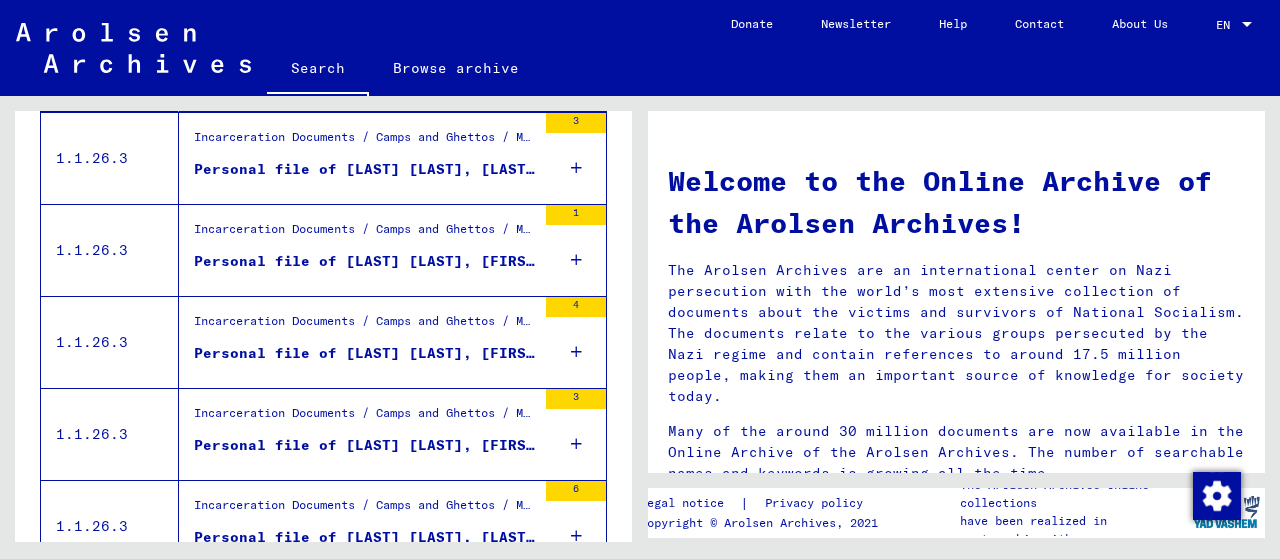 scroll, scrollTop: 570, scrollLeft: 0, axis: vertical 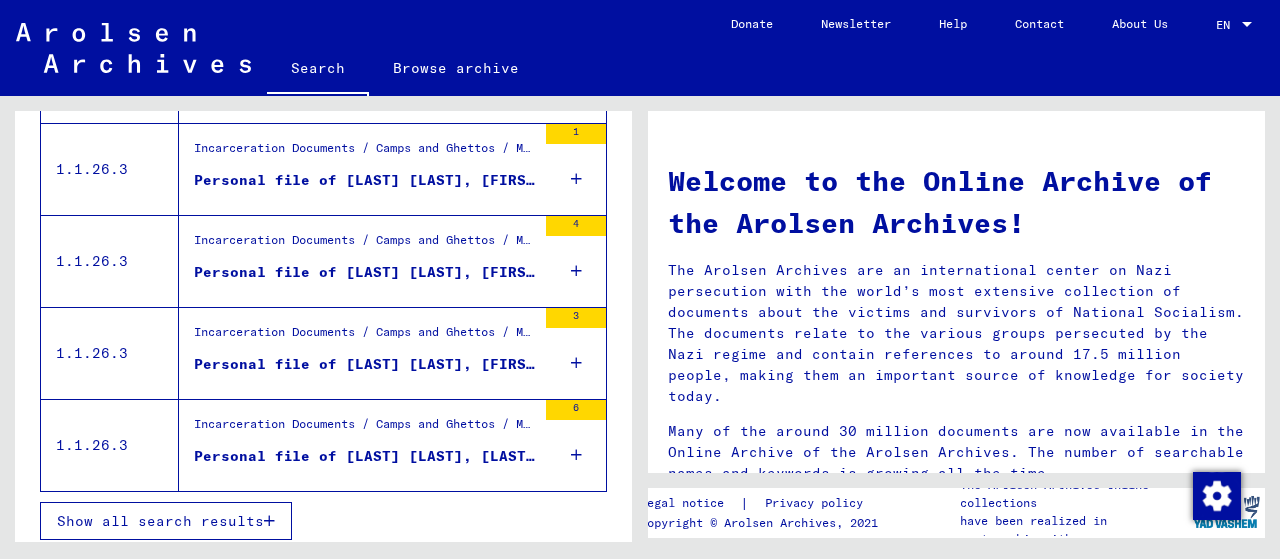 click at bounding box center (269, 521) 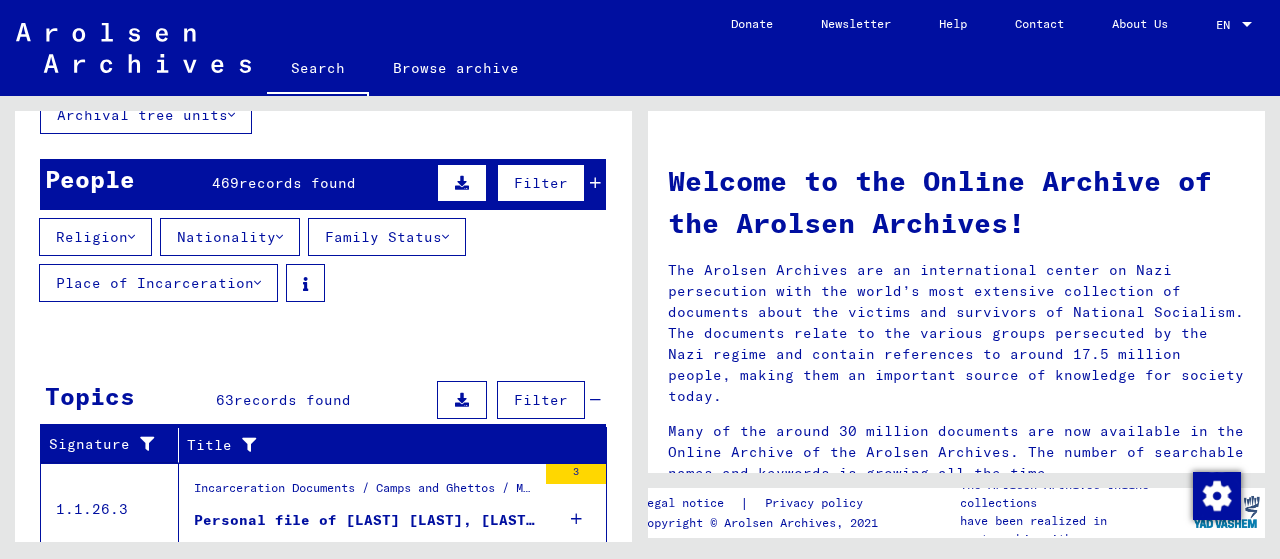 scroll, scrollTop: 0, scrollLeft: 0, axis: both 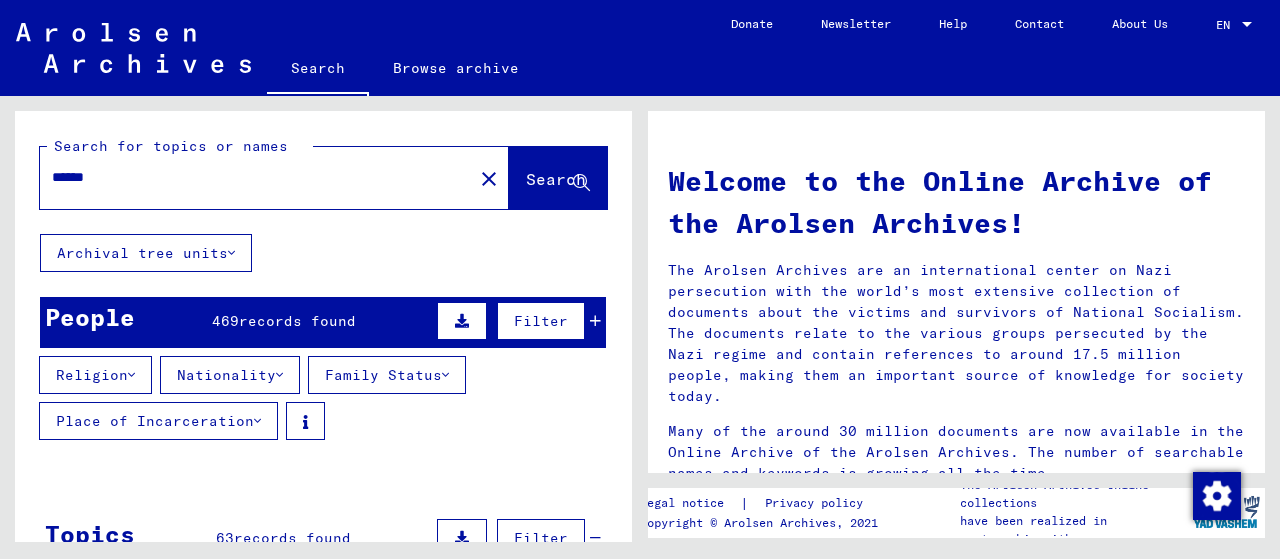 click at bounding box center (131, 375) 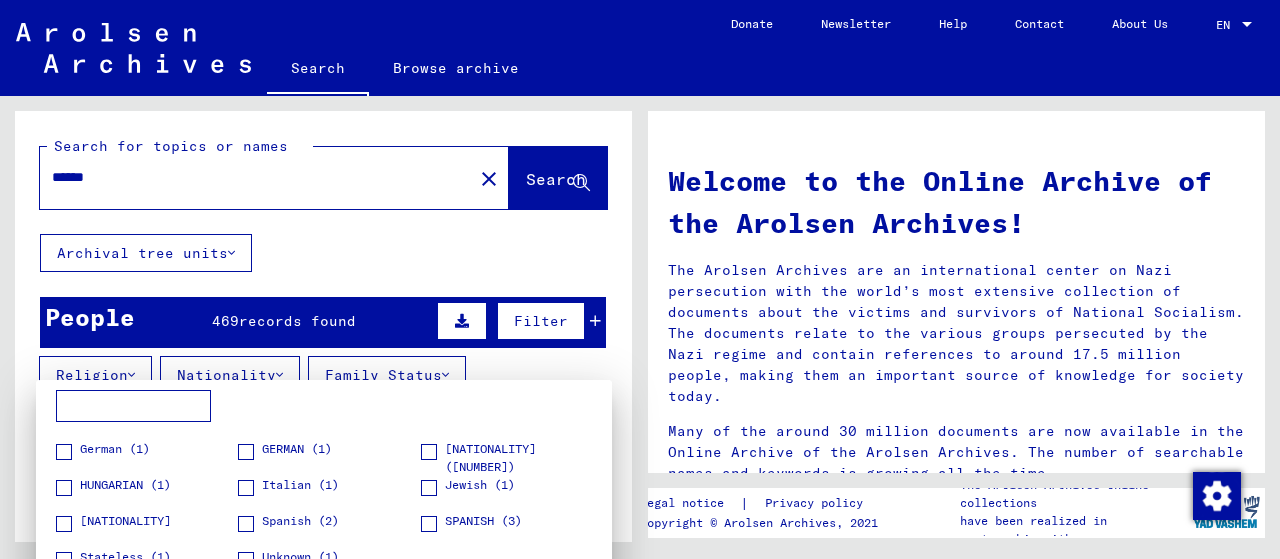 scroll, scrollTop: 0, scrollLeft: 0, axis: both 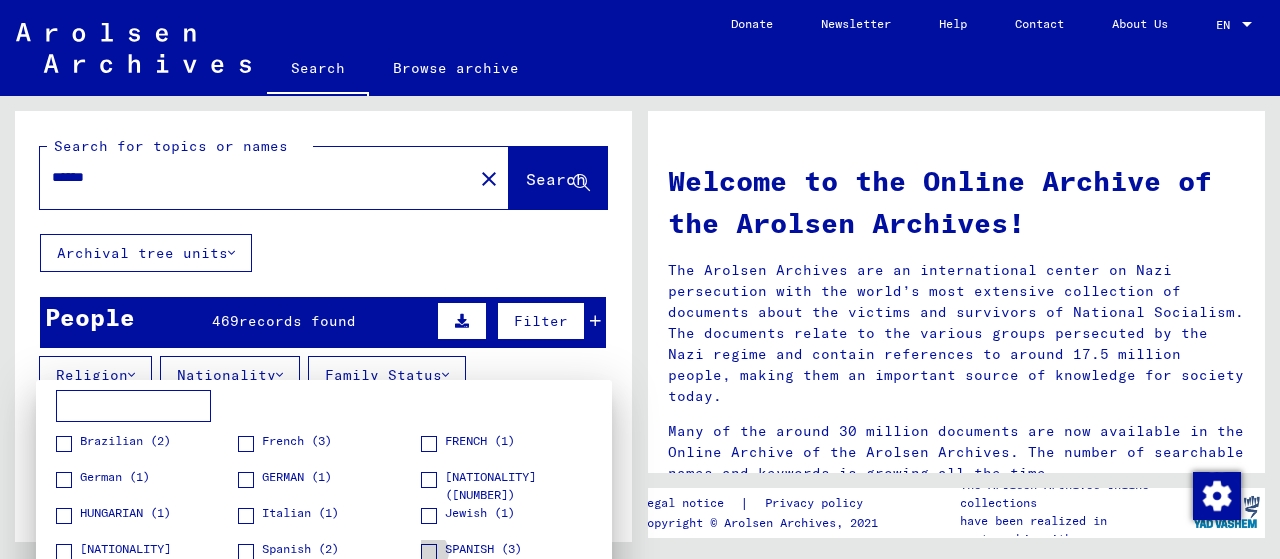 click on "SPANISH (3)" at bounding box center (471, 550) 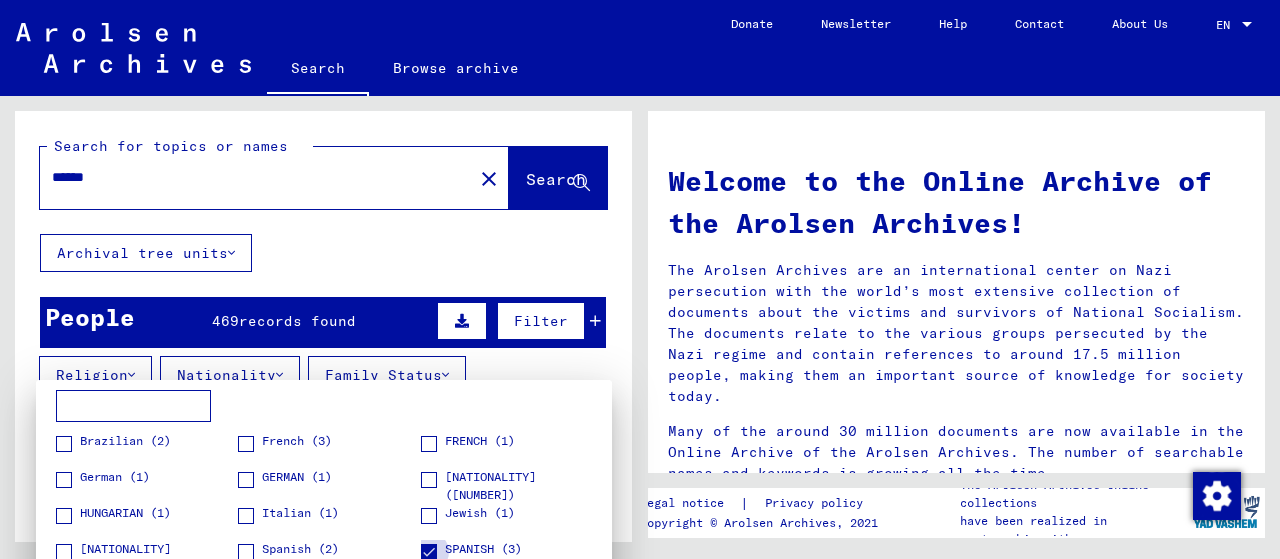 click at bounding box center (429, 552) 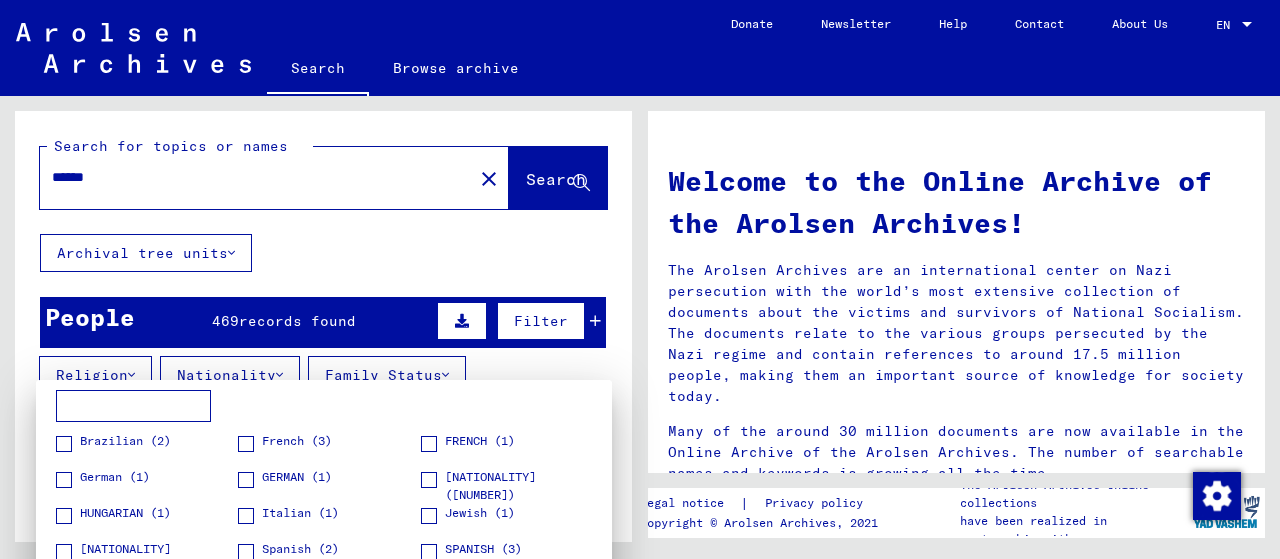 drag, startPoint x: 619, startPoint y: 169, endPoint x: 620, endPoint y: 295, distance: 126.00397 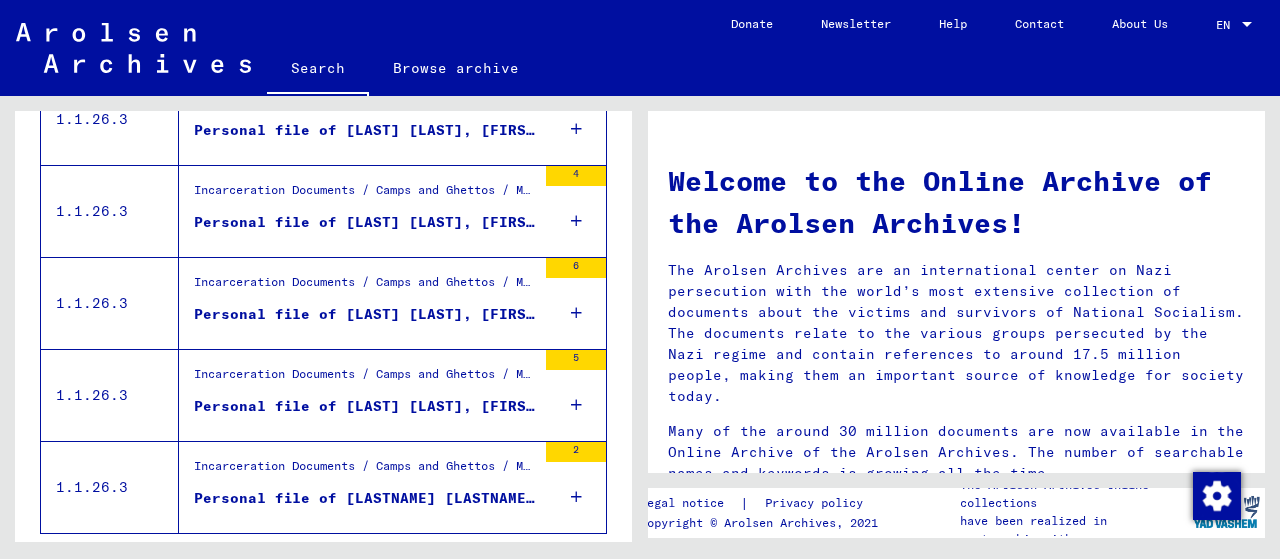 scroll, scrollTop: 2460, scrollLeft: 0, axis: vertical 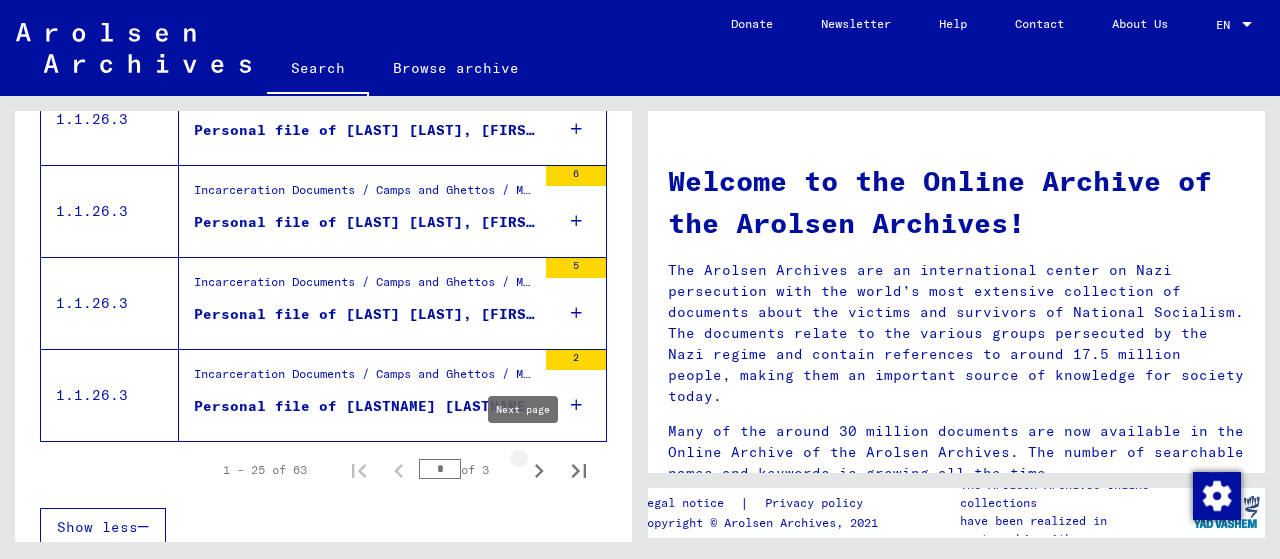 click at bounding box center [539, 471] 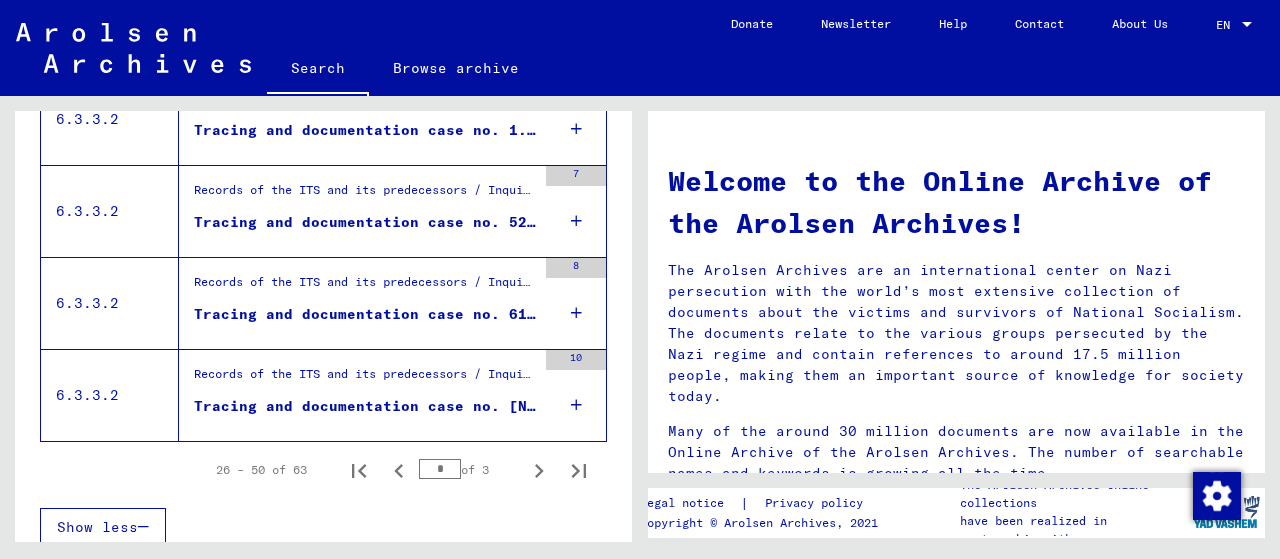 click on "26 – 50 of 63  *  of 3" at bounding box center [323, 470] 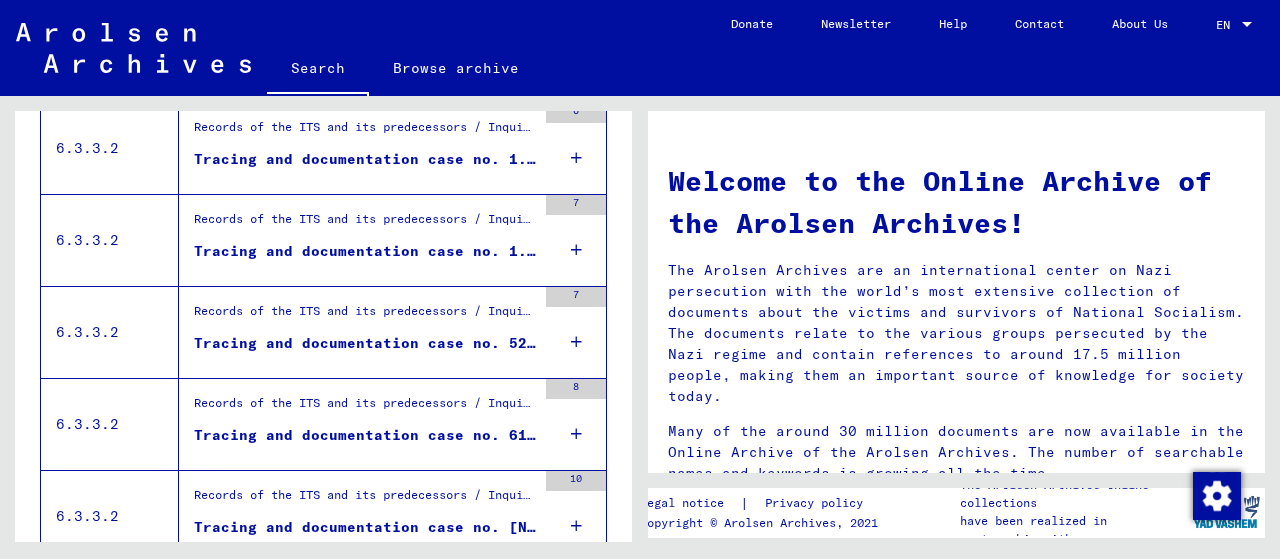scroll, scrollTop: 2460, scrollLeft: 0, axis: vertical 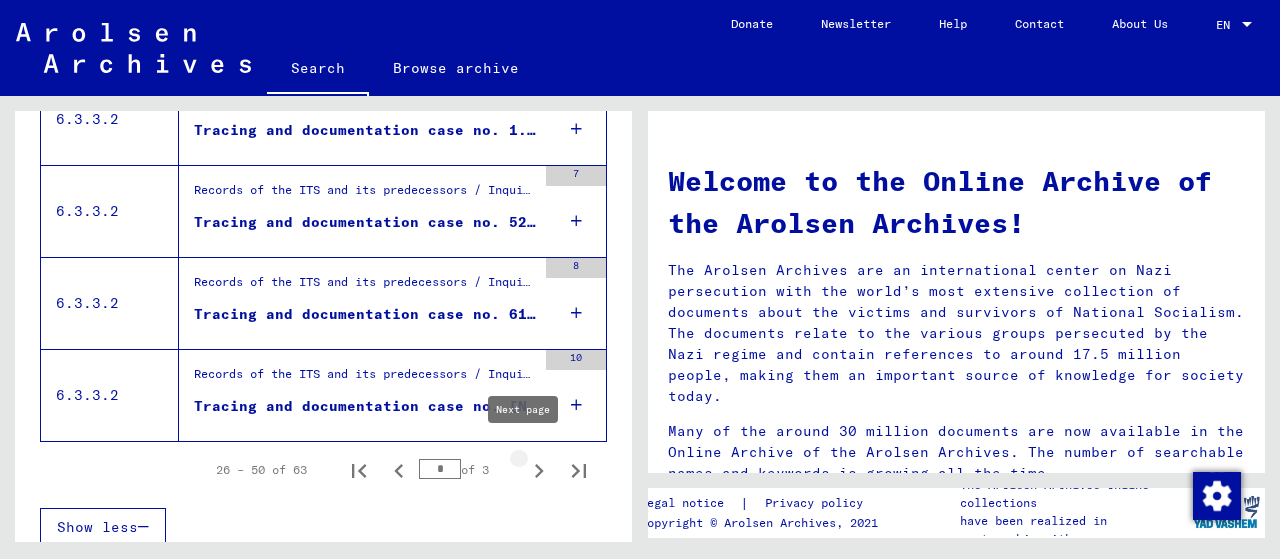 click at bounding box center (539, 471) 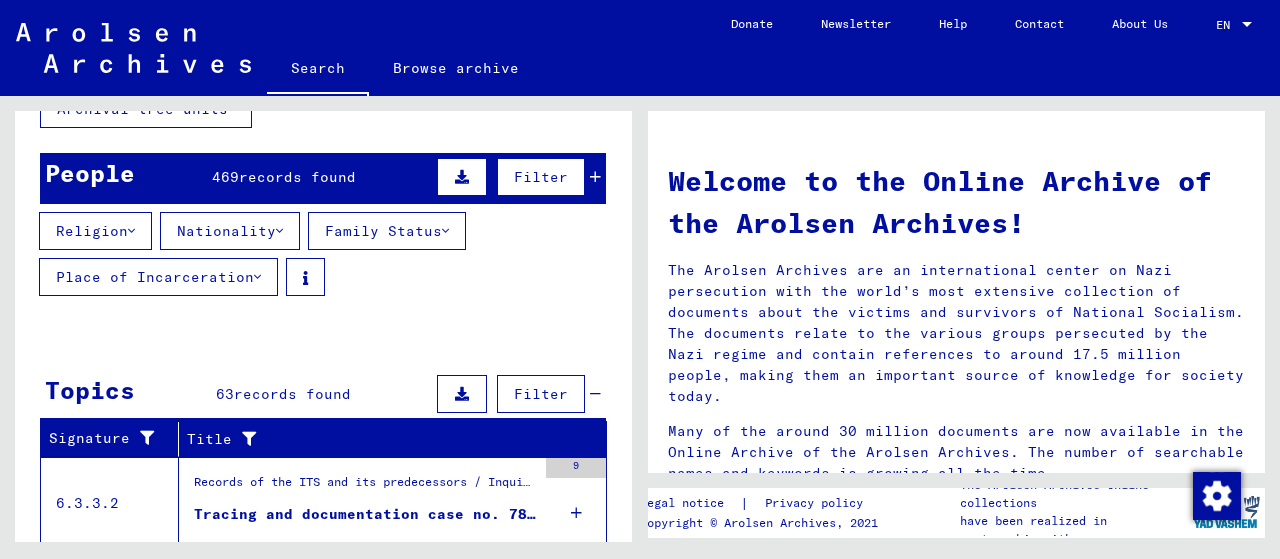 scroll, scrollTop: 142, scrollLeft: 0, axis: vertical 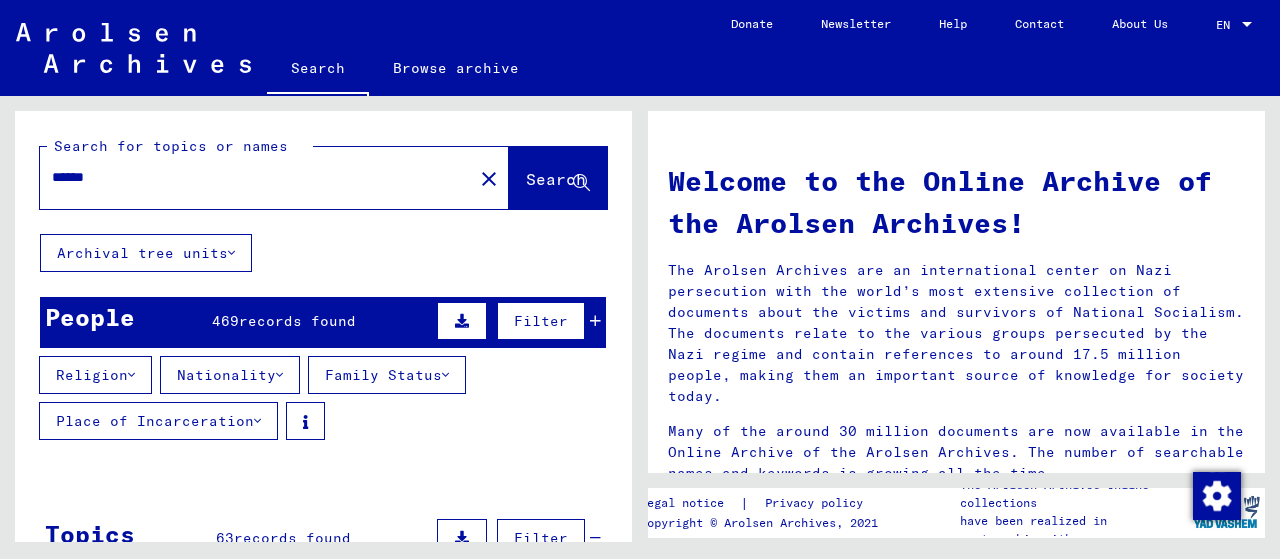 click on "******" at bounding box center (250, 177) 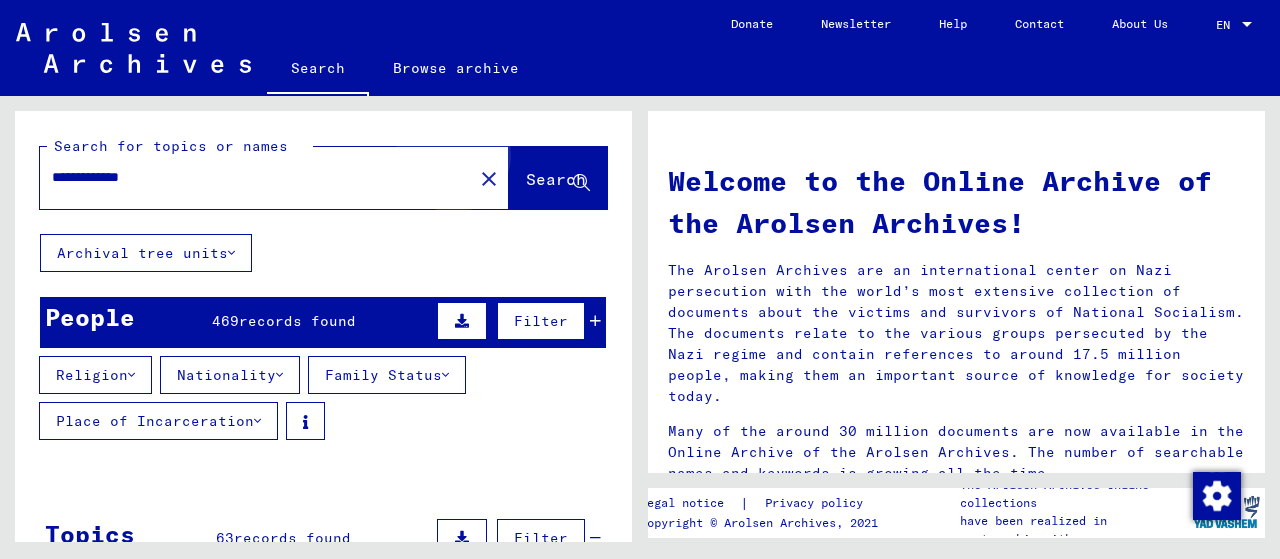 click on "Search" at bounding box center [556, 179] 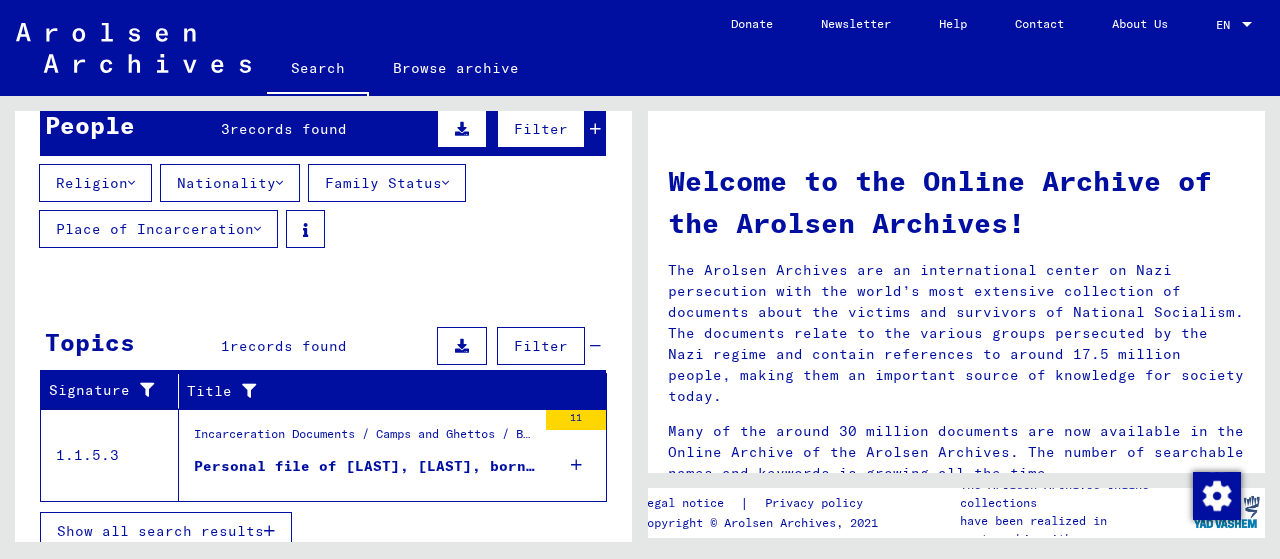 scroll, scrollTop: 204, scrollLeft: 0, axis: vertical 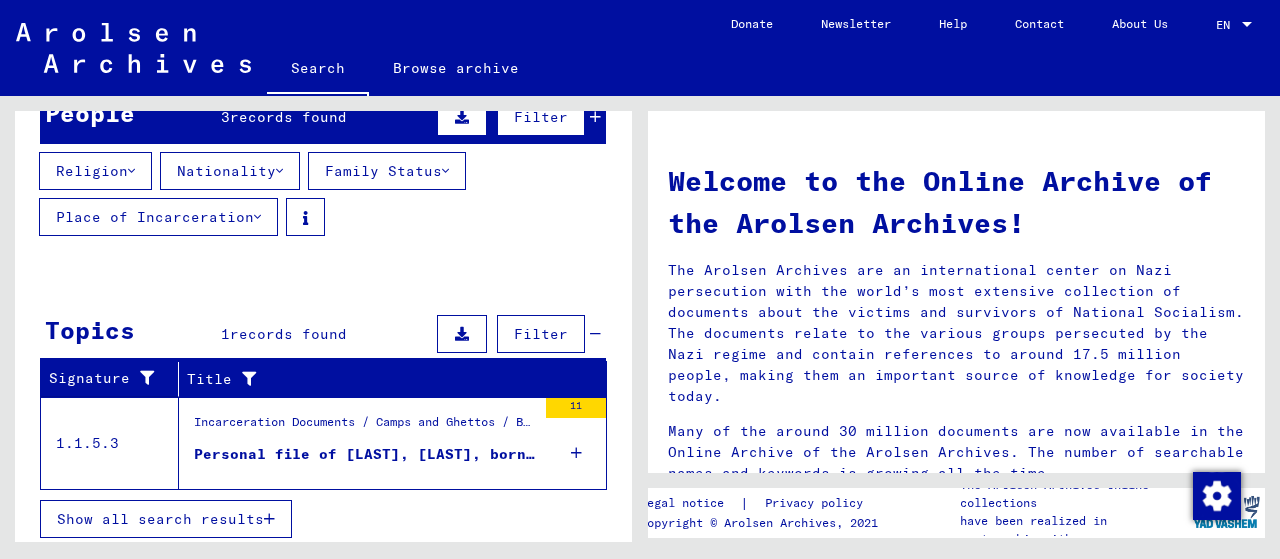 click on "Personal file of [LAST], [LAST], born on [DATE]" at bounding box center (365, 454) 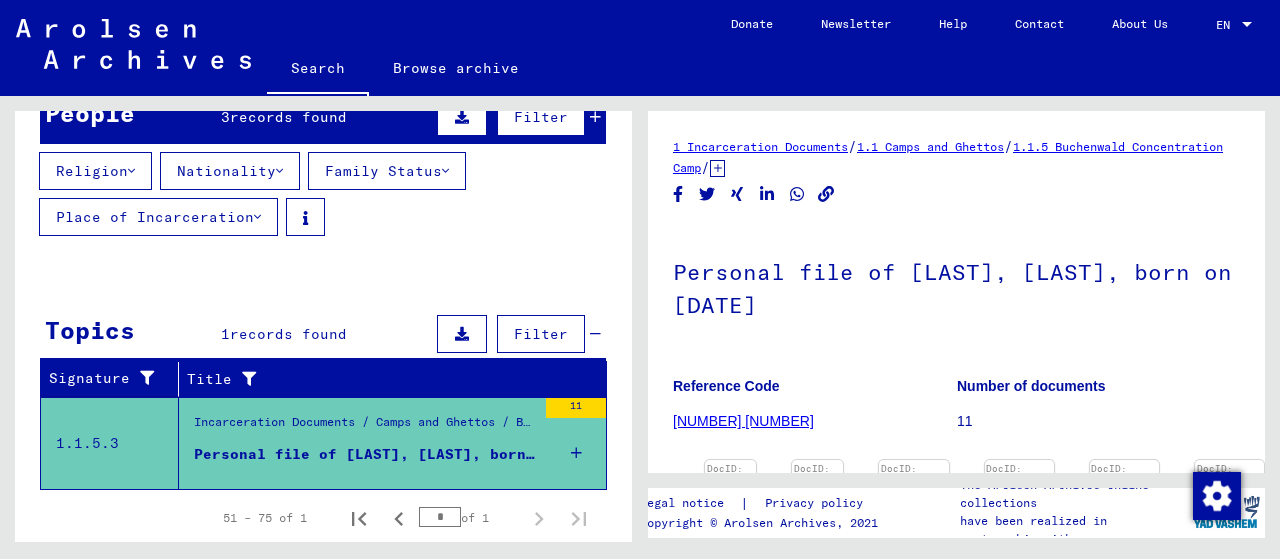scroll, scrollTop: 0, scrollLeft: 0, axis: both 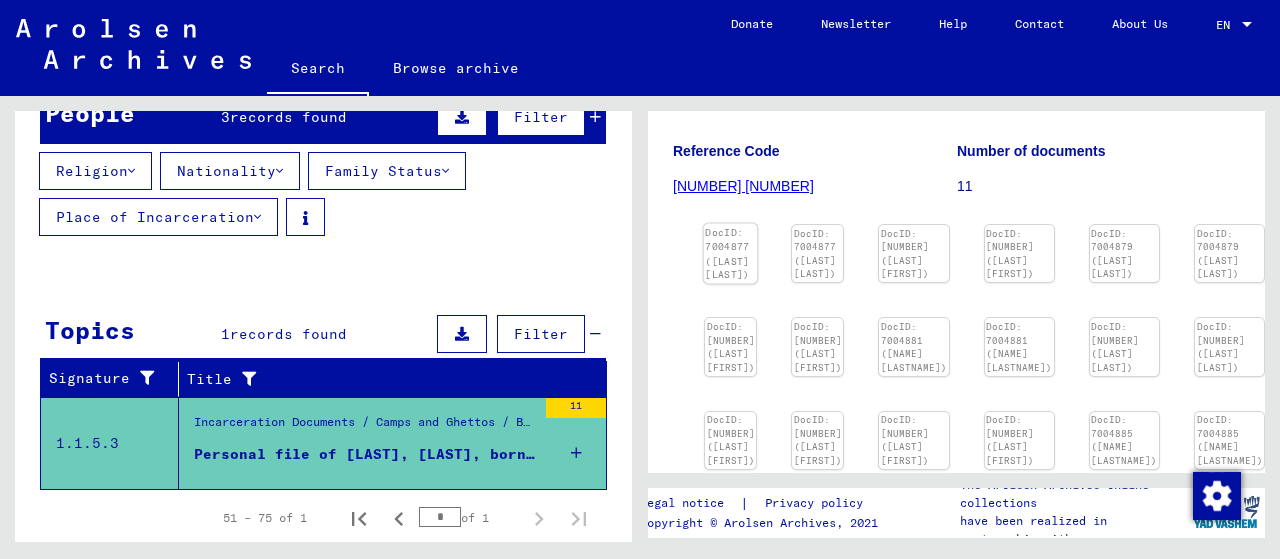 click at bounding box center (731, 224) 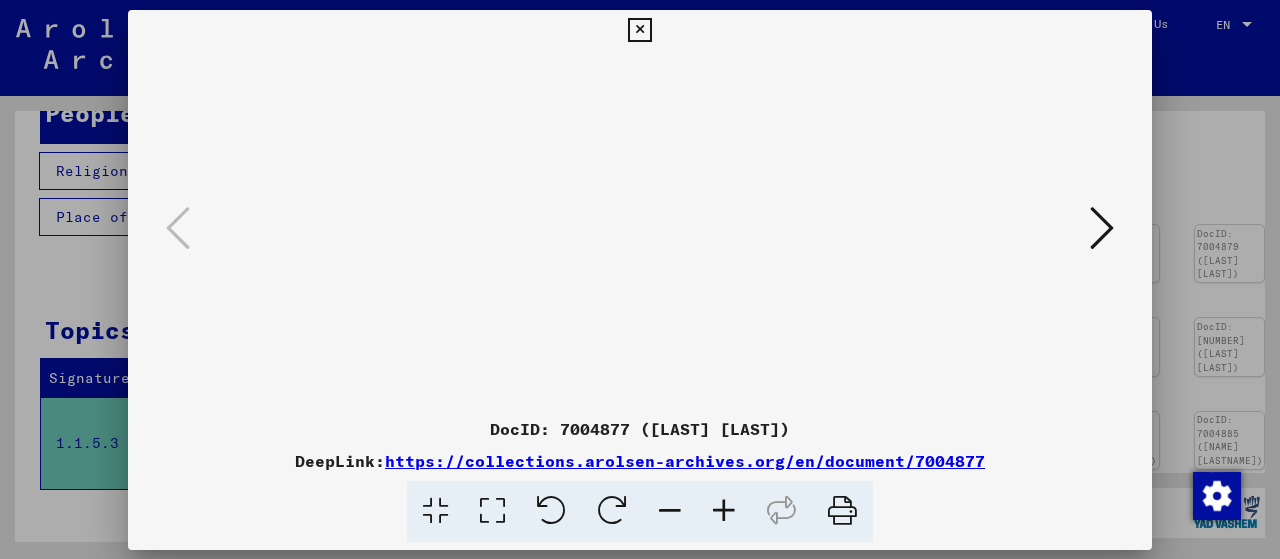 click at bounding box center (640, 229) 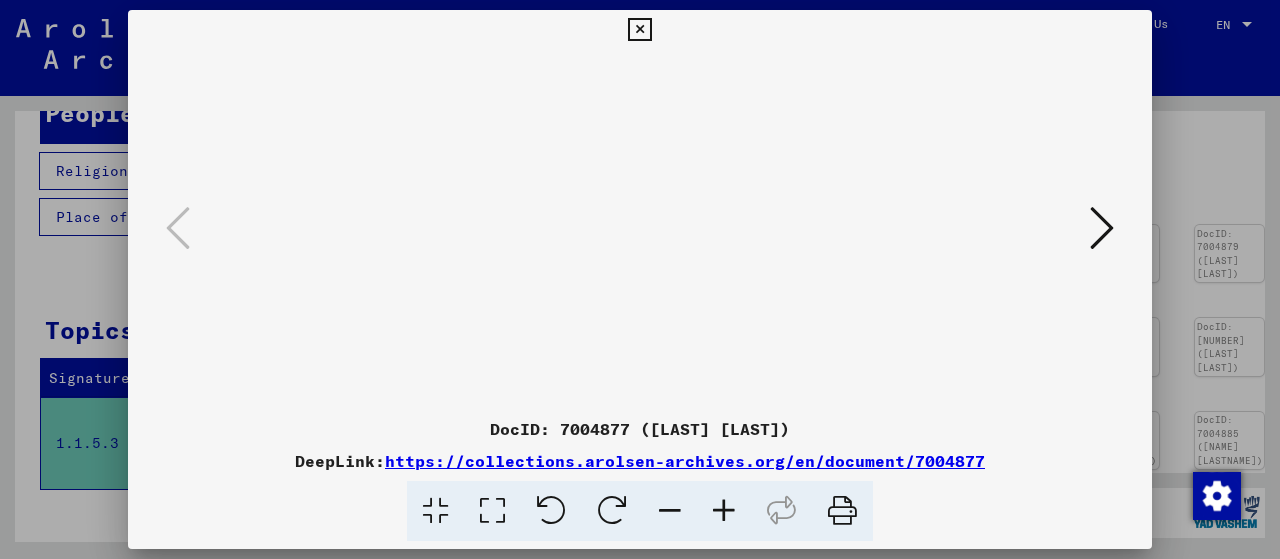 click at bounding box center (1102, 228) 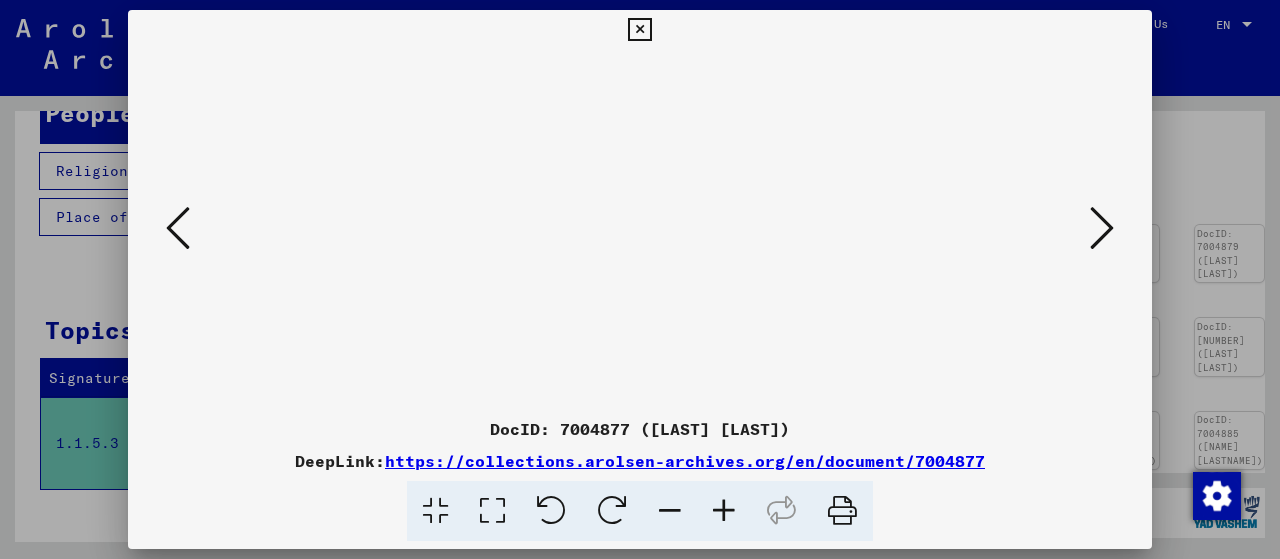 click at bounding box center (1102, 228) 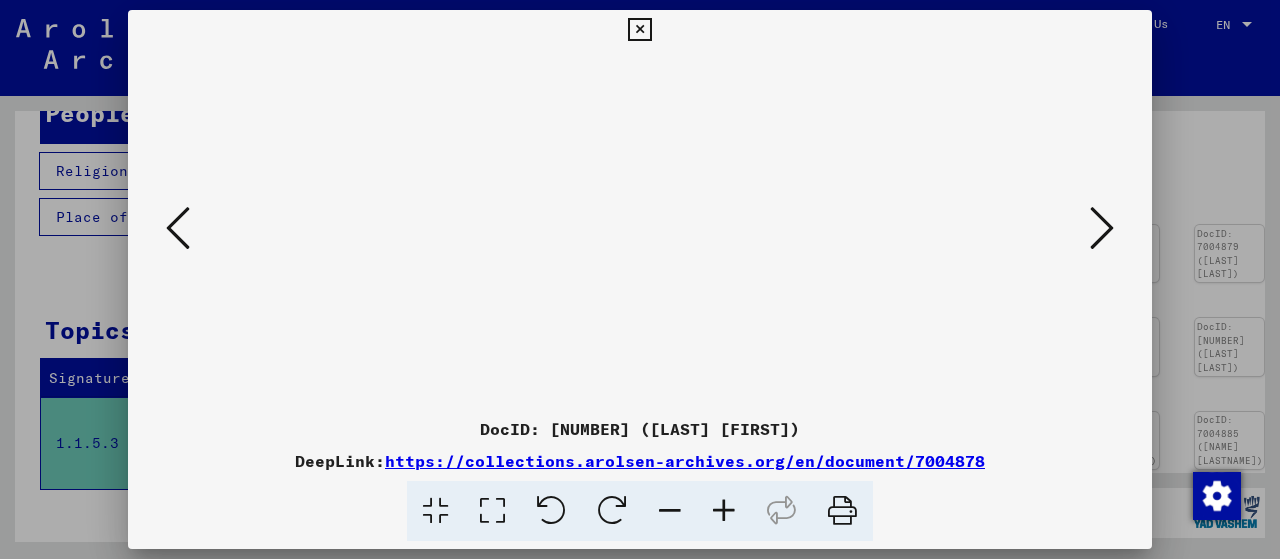 click at bounding box center [724, 511] 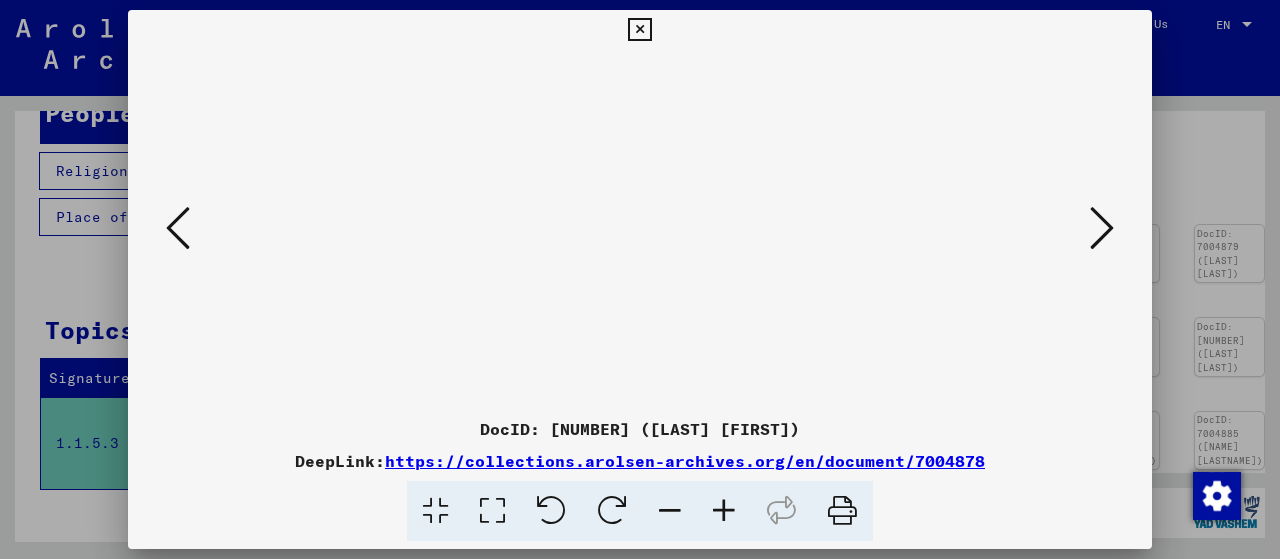 click at bounding box center (1102, 228) 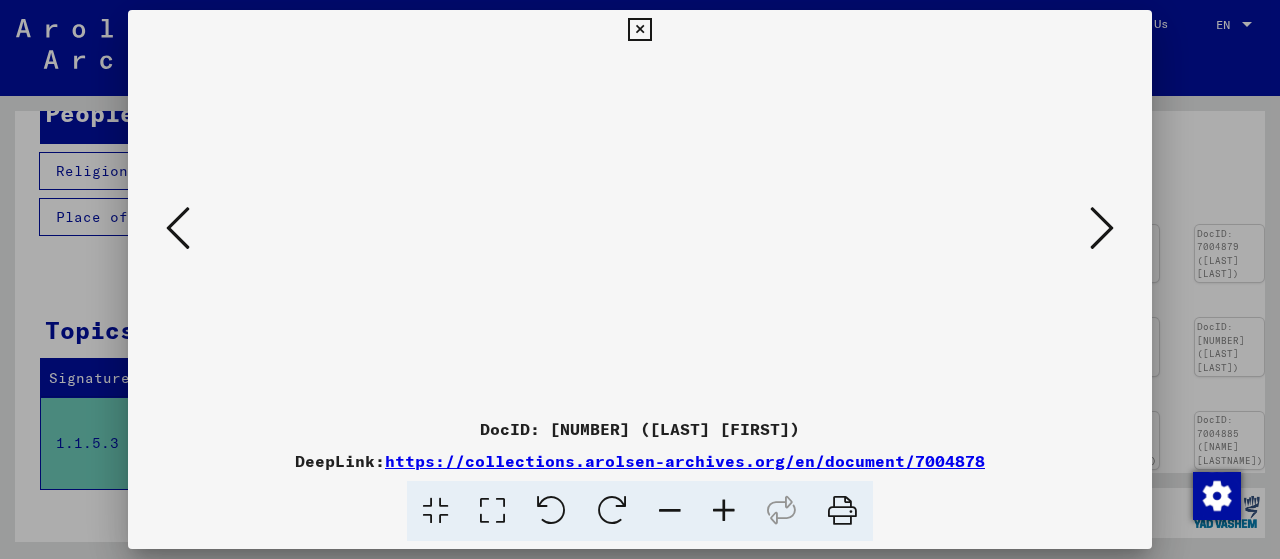 click at bounding box center (1102, 228) 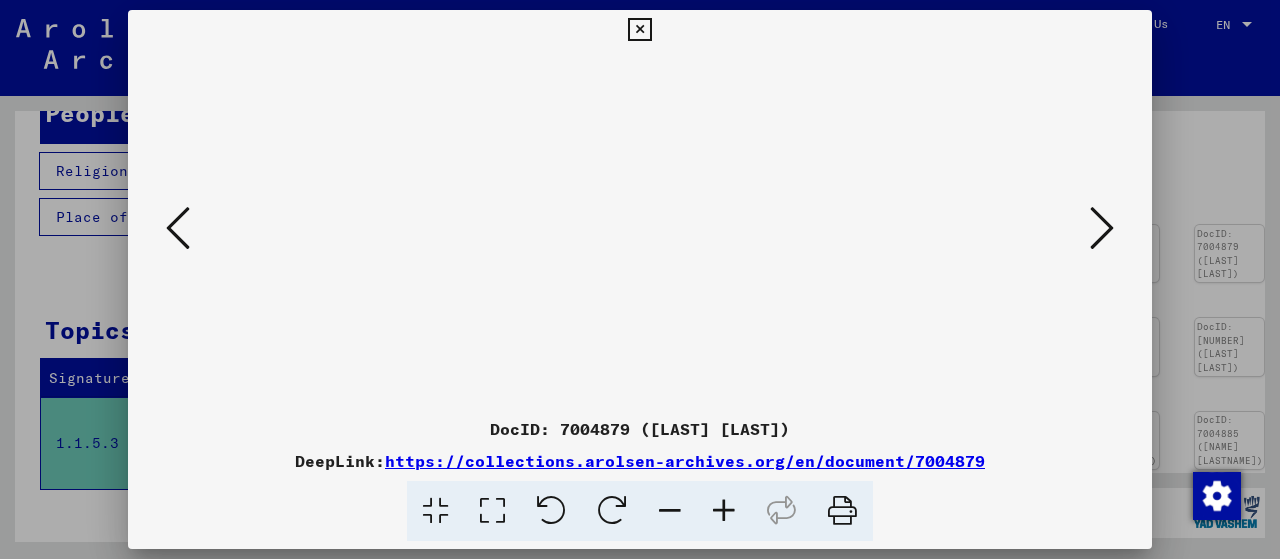 click at bounding box center [1102, 228] 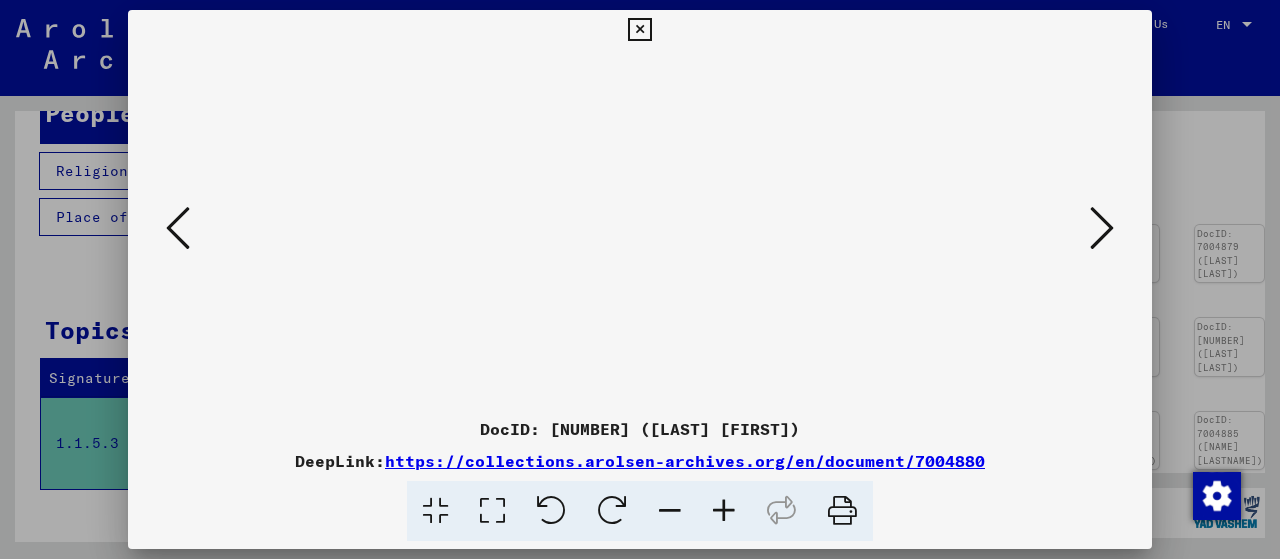 click at bounding box center [1102, 228] 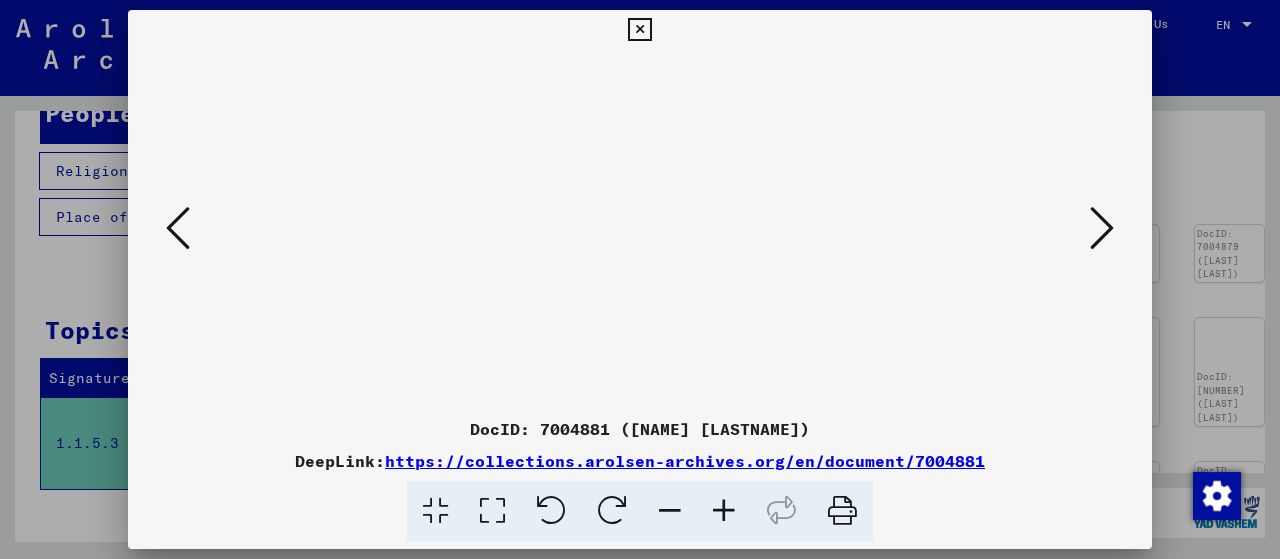 click at bounding box center (1102, 228) 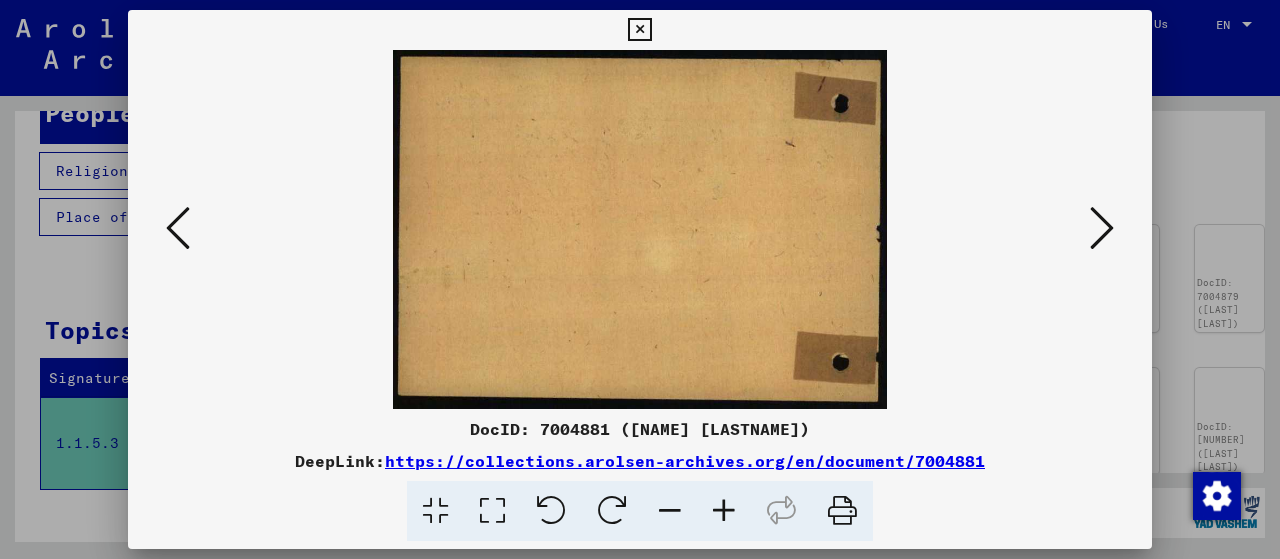 click at bounding box center [1102, 228] 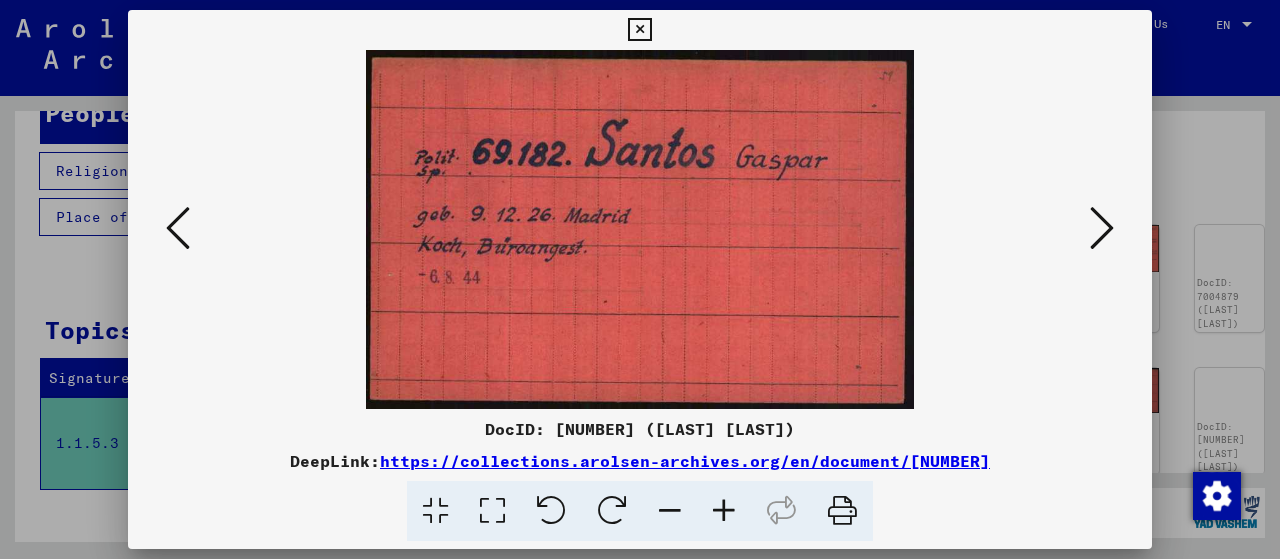 click at bounding box center [1102, 228] 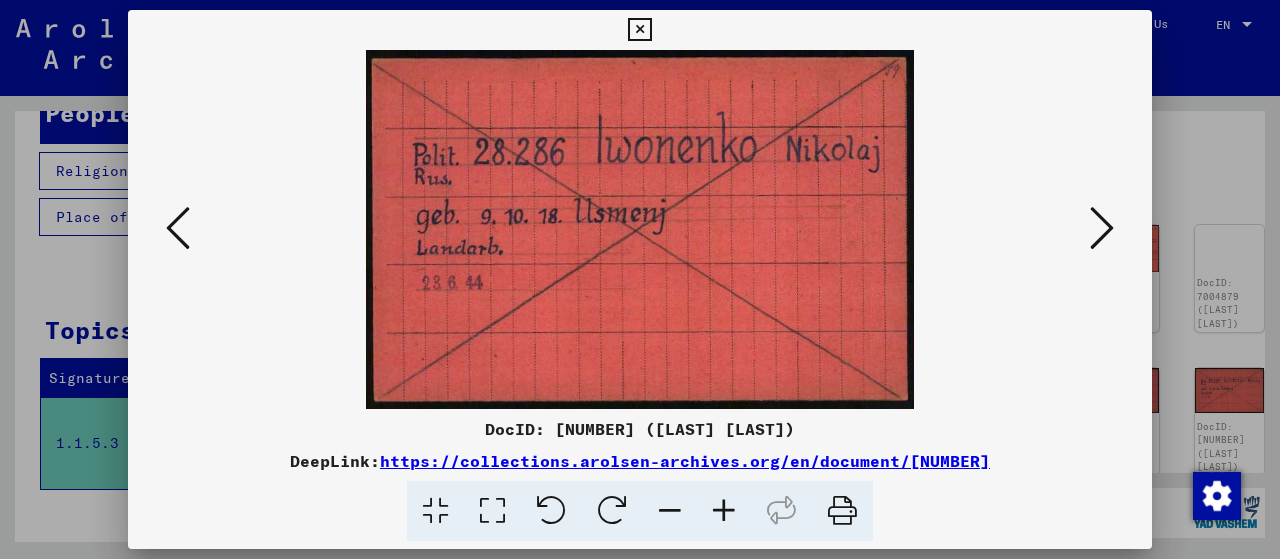 click at bounding box center (1102, 228) 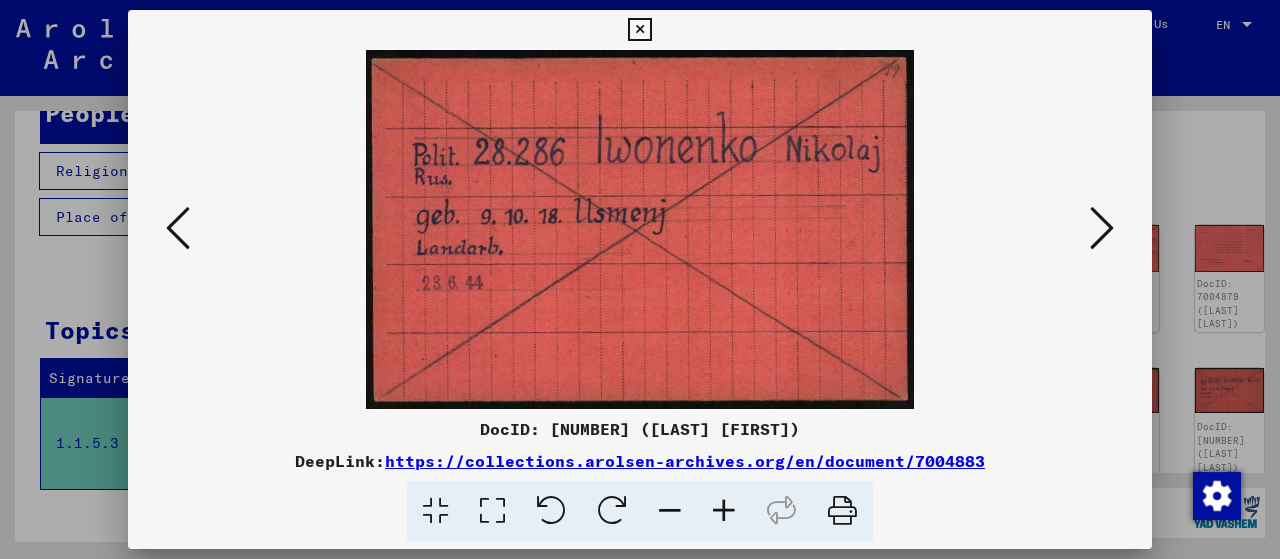 click at bounding box center (1102, 228) 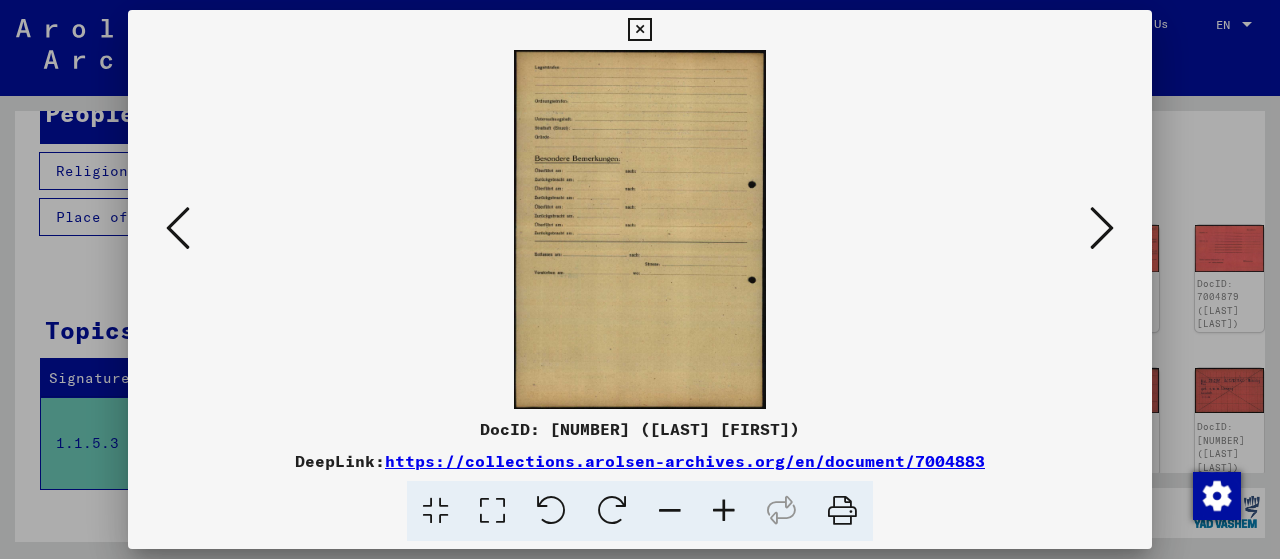 click at bounding box center (1102, 228) 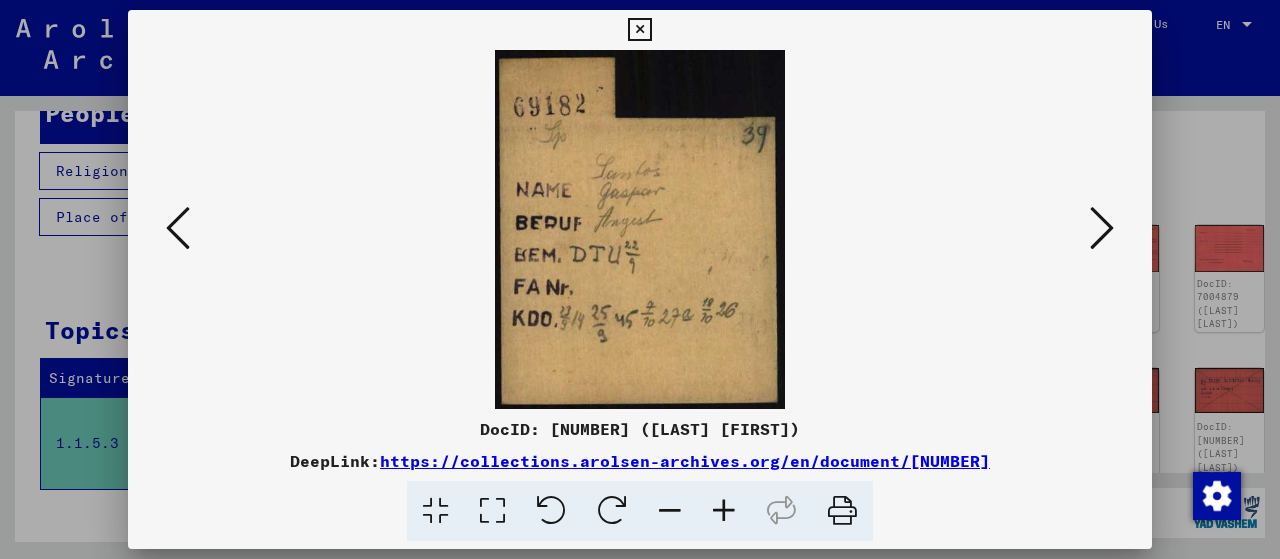click at bounding box center [1102, 228] 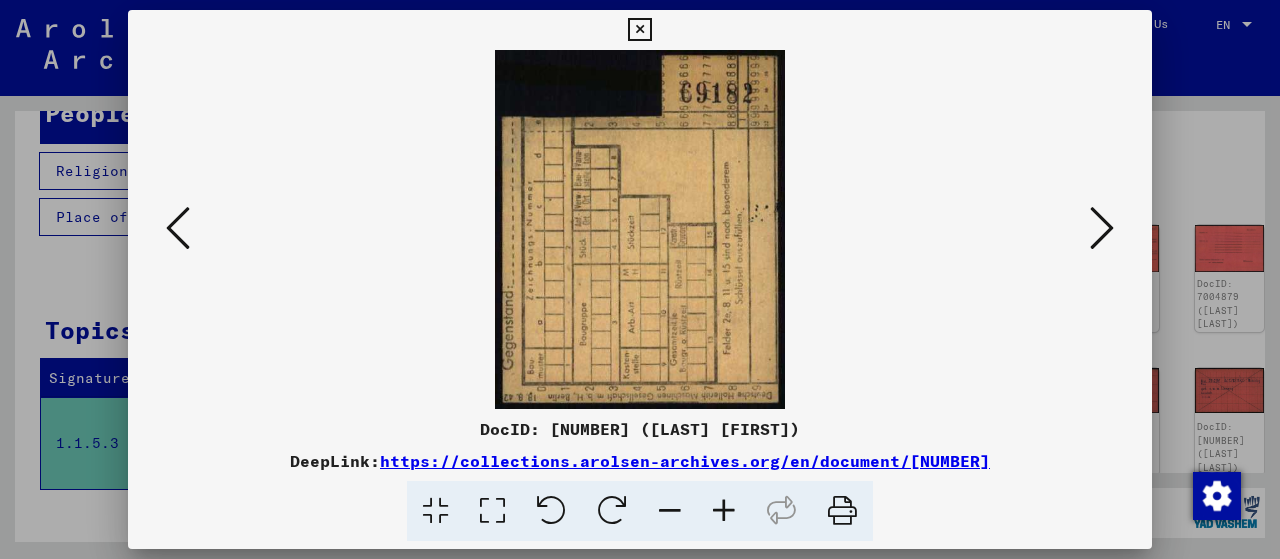 click at bounding box center [1102, 228] 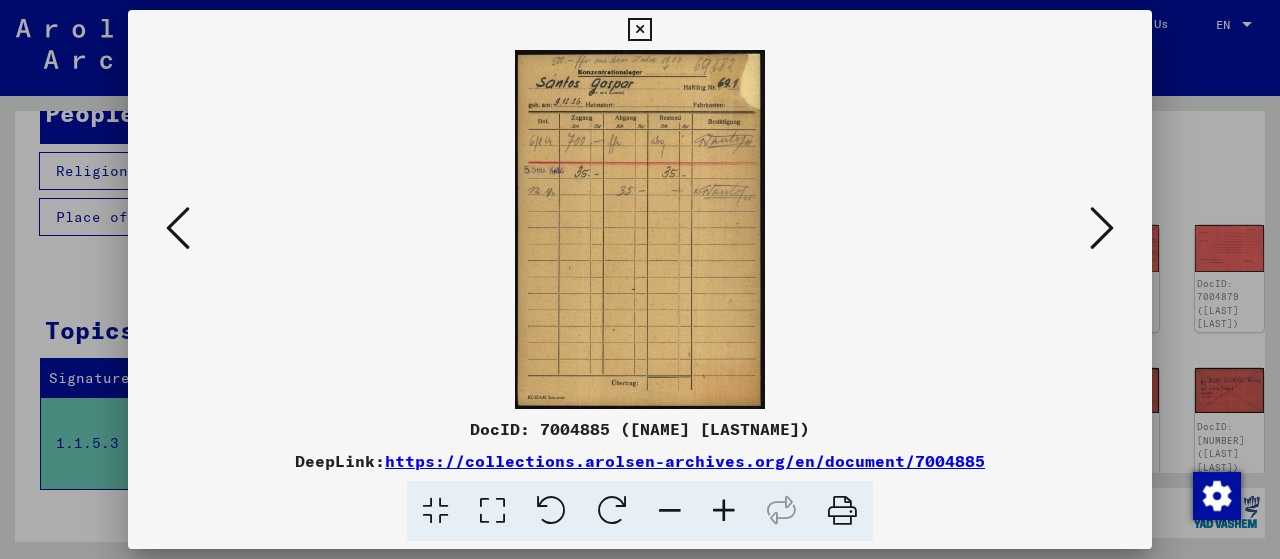 click at bounding box center [1102, 228] 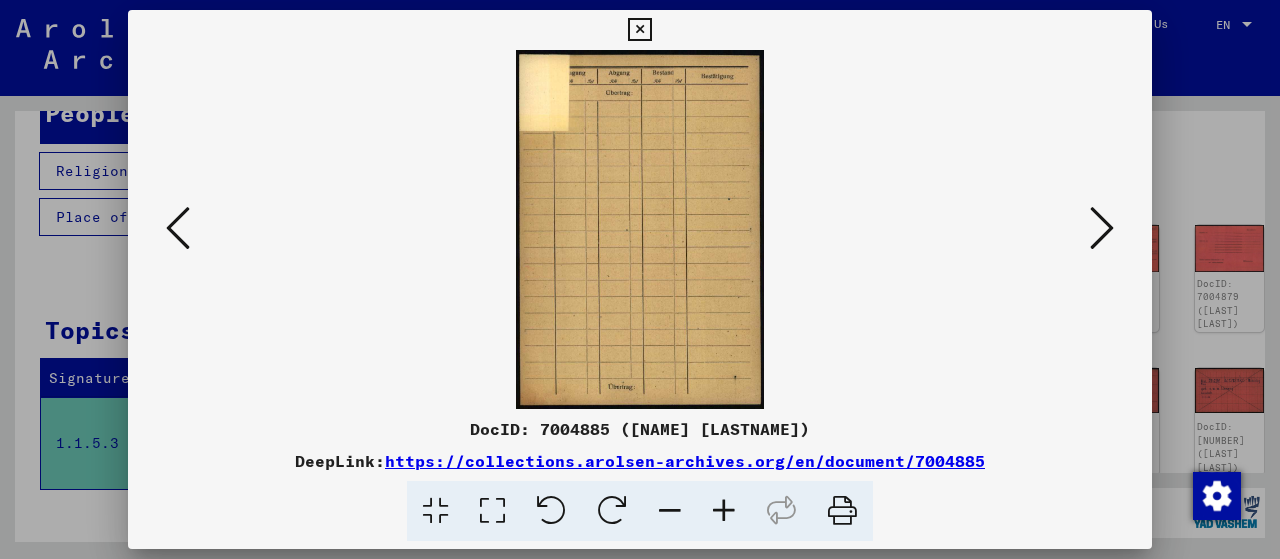 click at bounding box center [1102, 228] 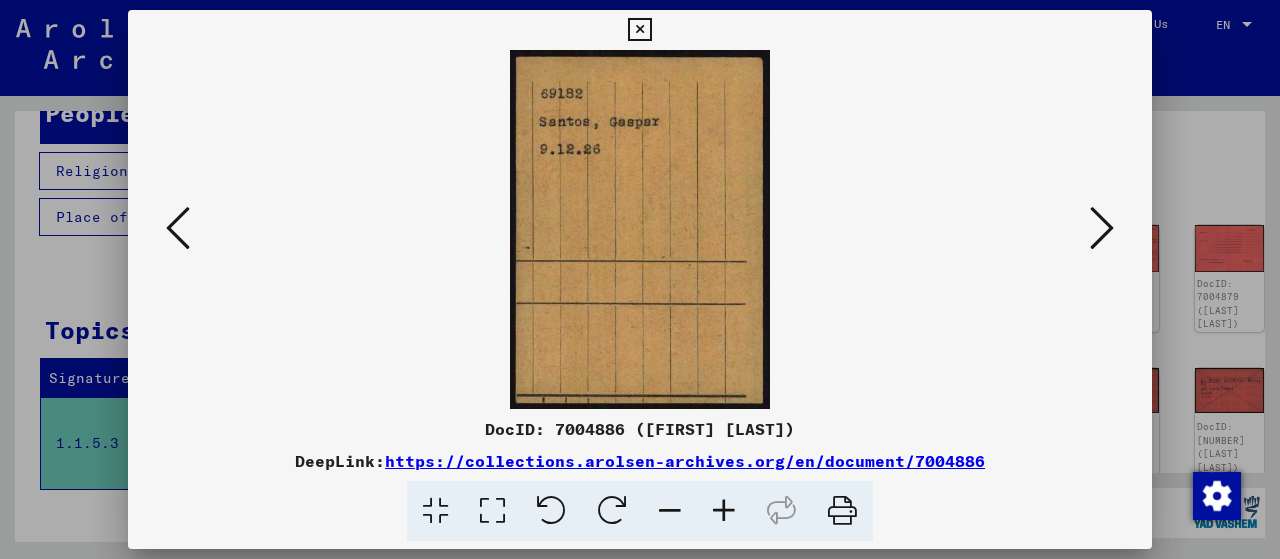 click at bounding box center (1102, 228) 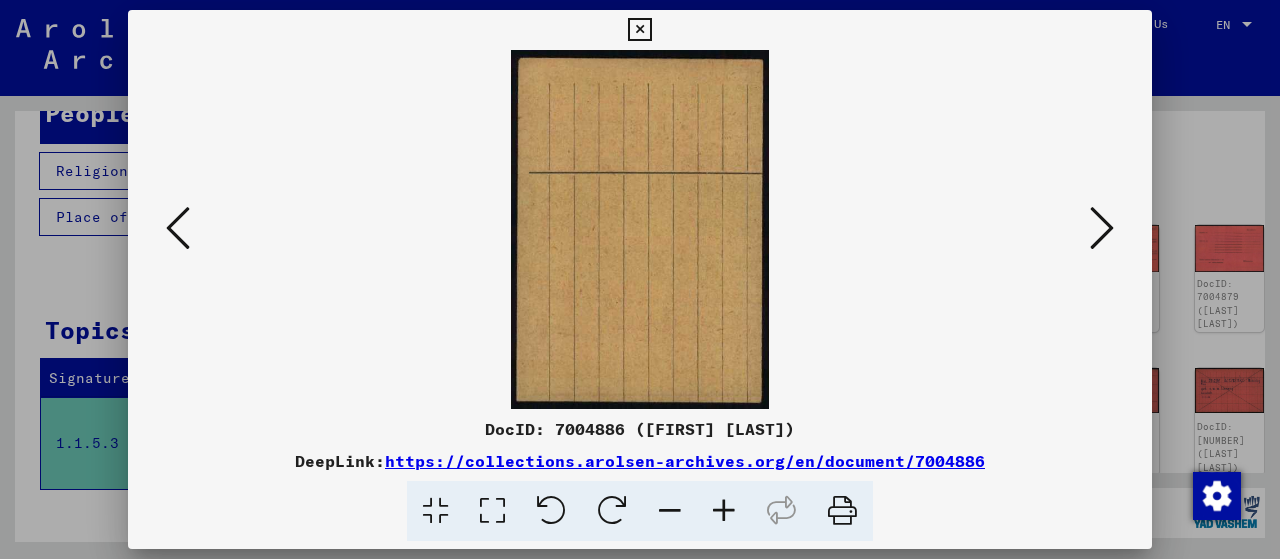 click at bounding box center (1102, 228) 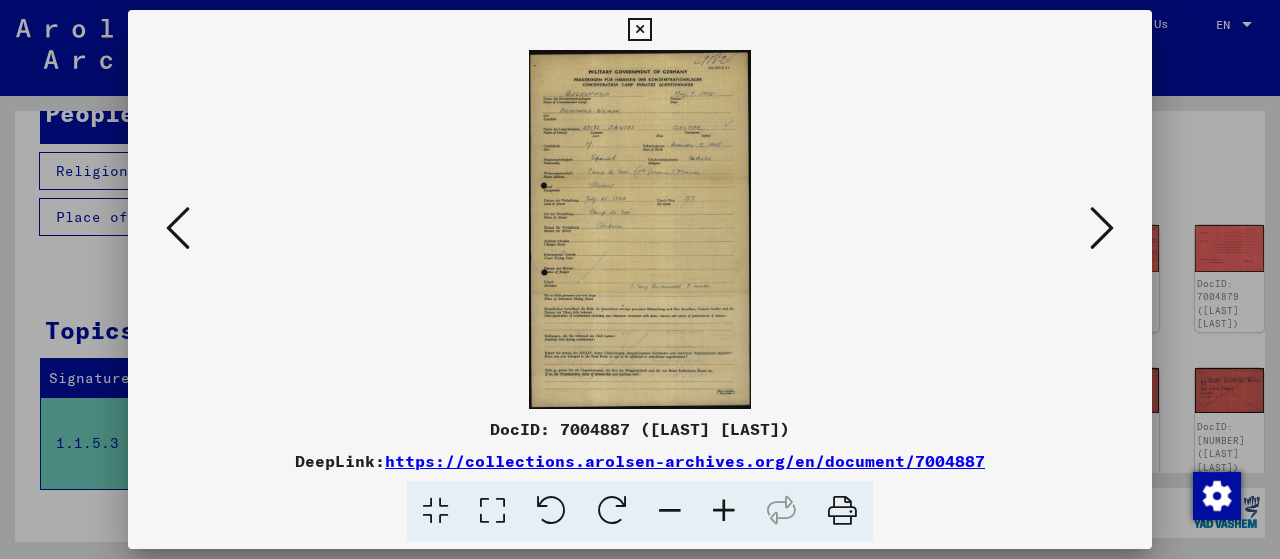 click at bounding box center (1102, 228) 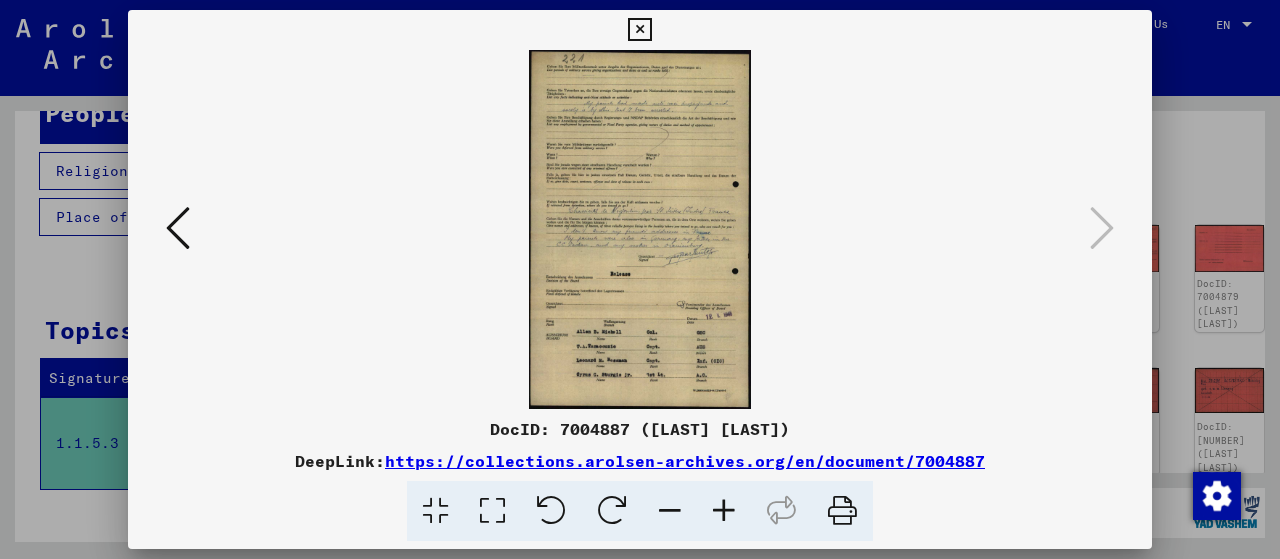 click at bounding box center (639, 30) 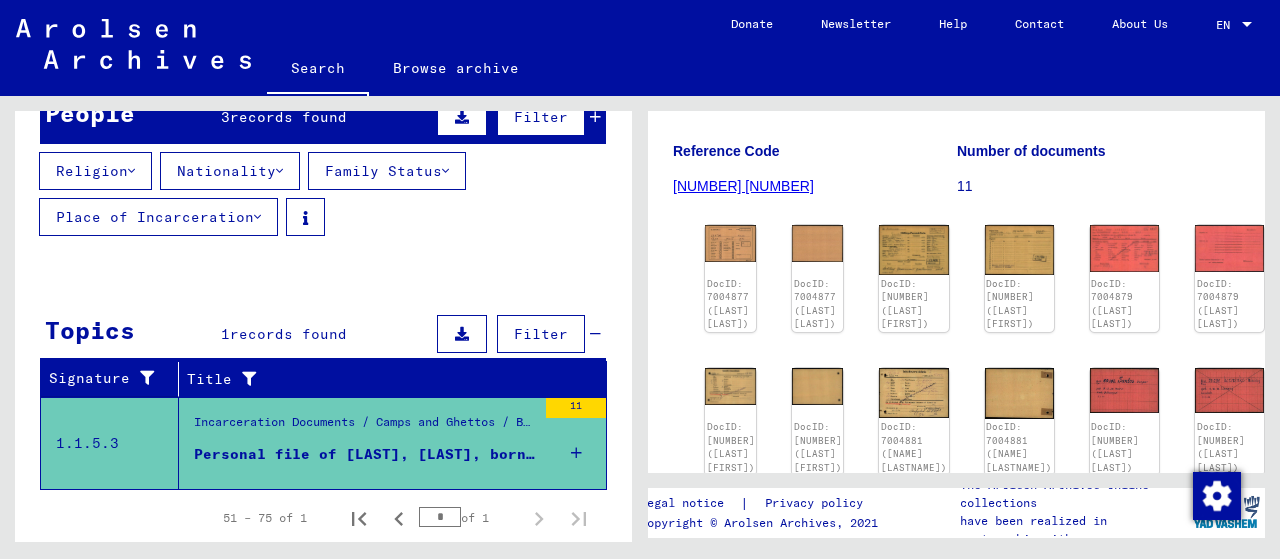 scroll, scrollTop: 0, scrollLeft: 0, axis: both 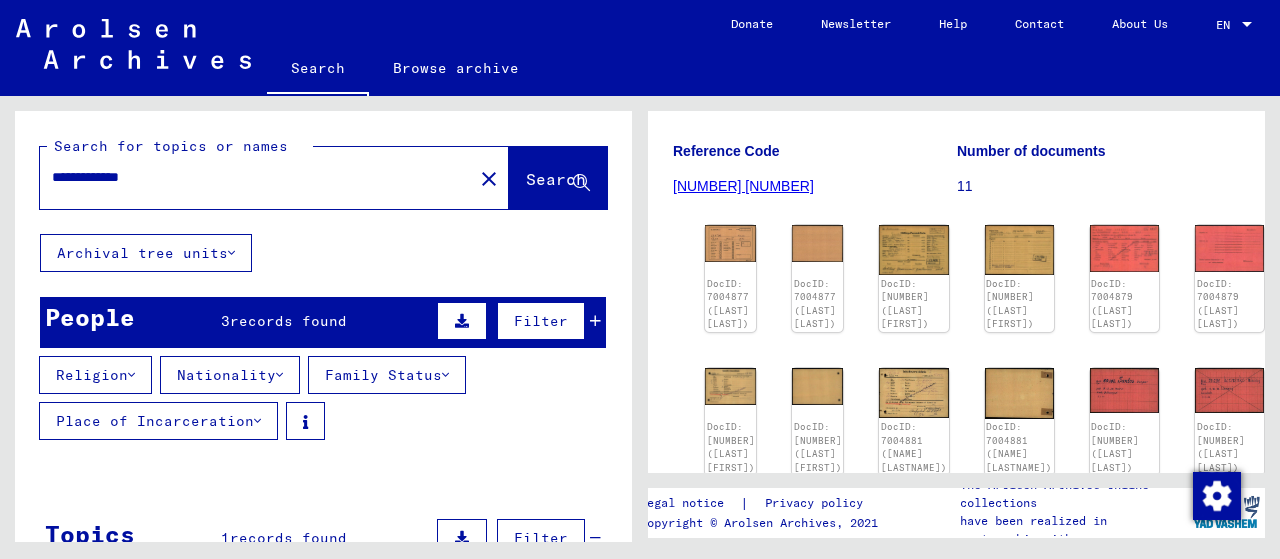 drag, startPoint x: 232, startPoint y: 178, endPoint x: 0, endPoint y: 232, distance: 238.2016 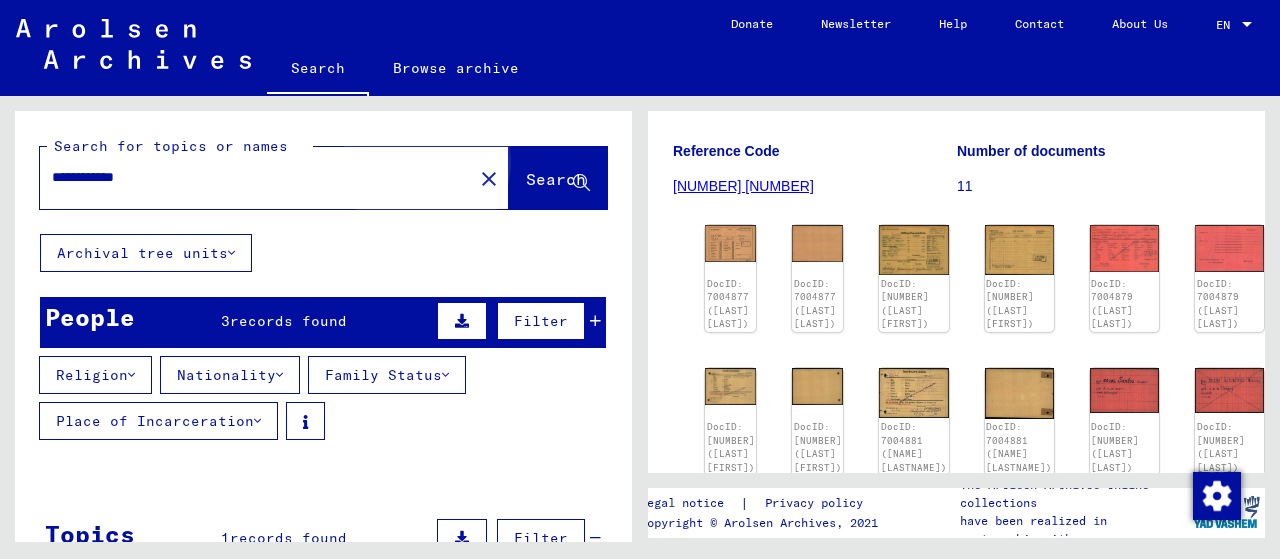 click on "Search" at bounding box center [556, 179] 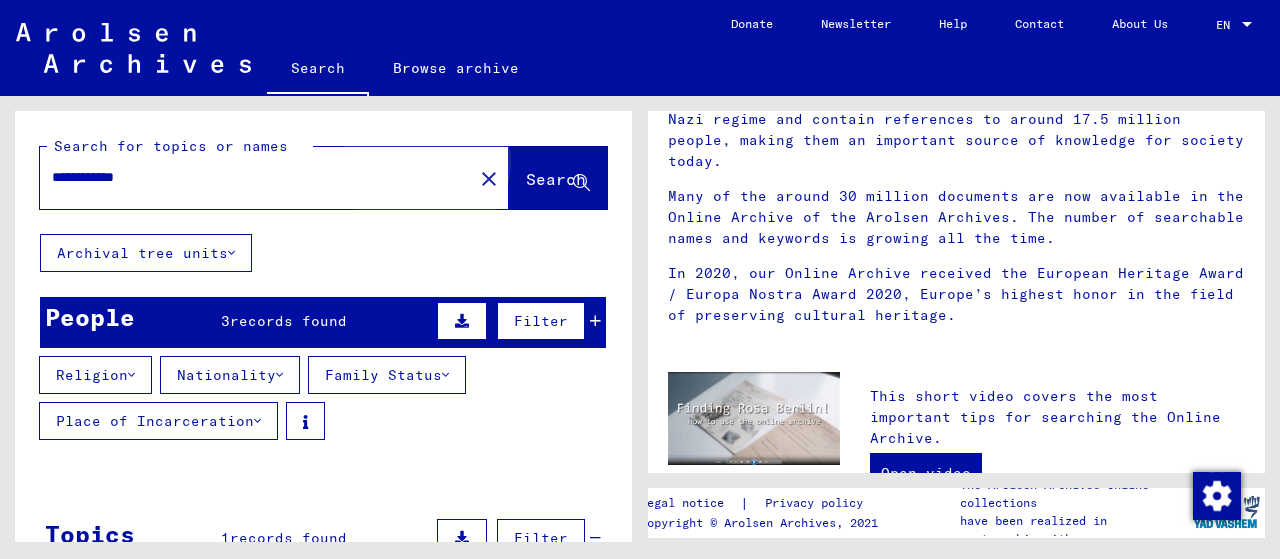 scroll, scrollTop: 0, scrollLeft: 0, axis: both 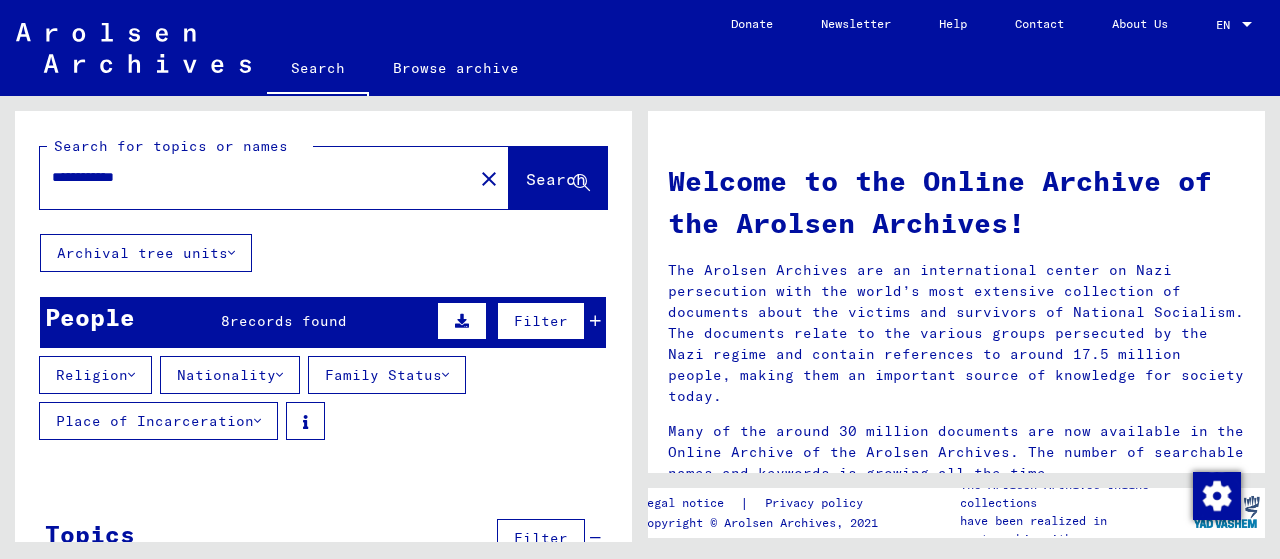 click on "**********" at bounding box center (250, 177) 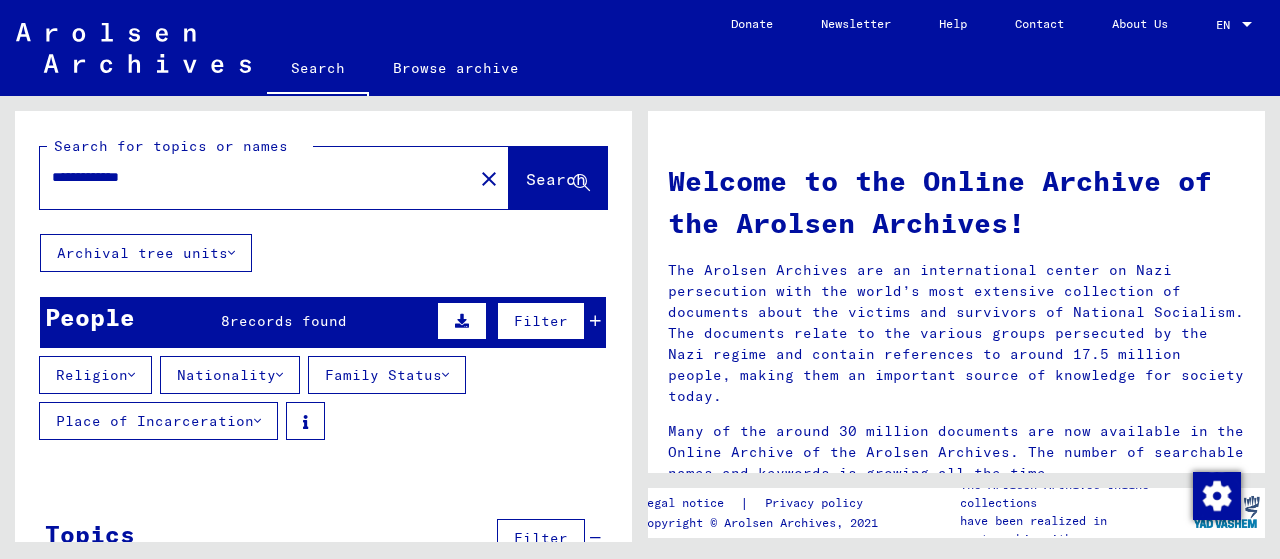 type on "**********" 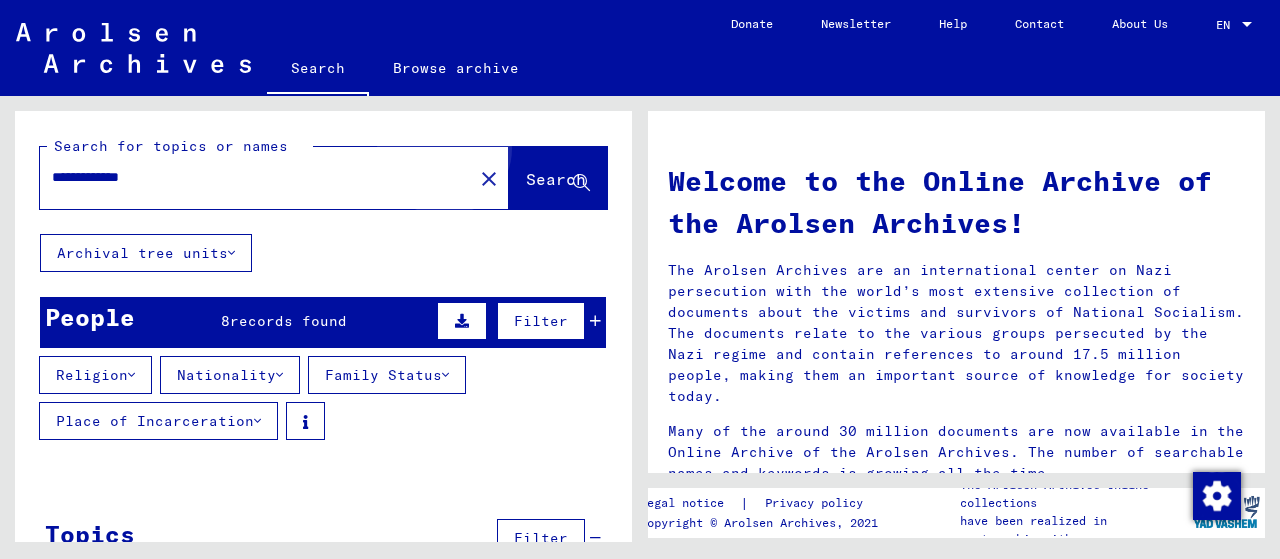 click on "Search" at bounding box center [556, 179] 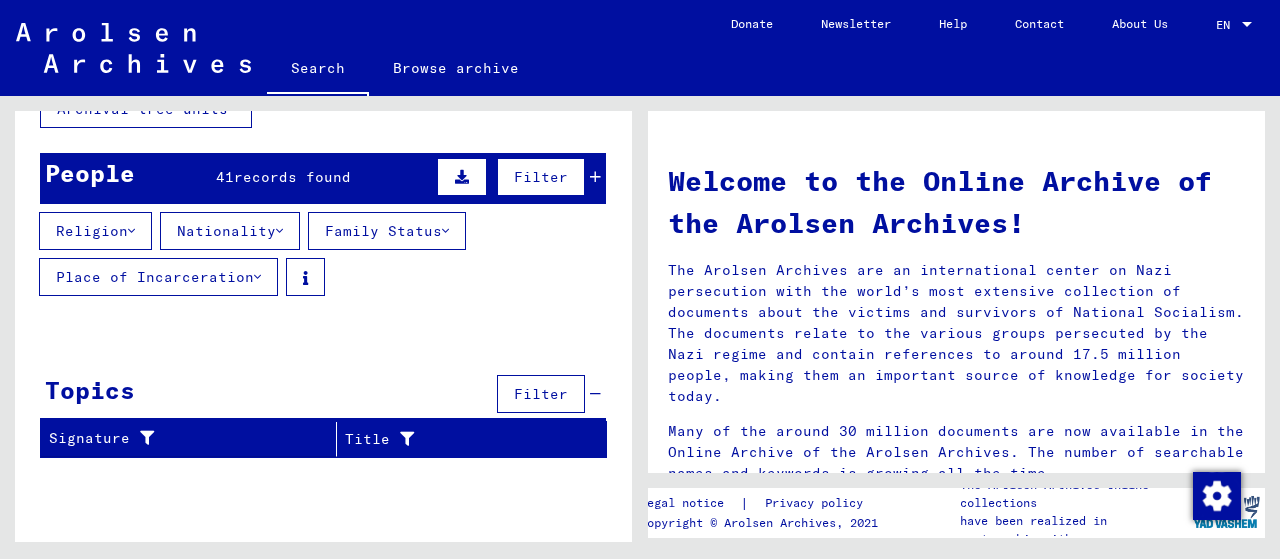 scroll, scrollTop: 146, scrollLeft: 0, axis: vertical 